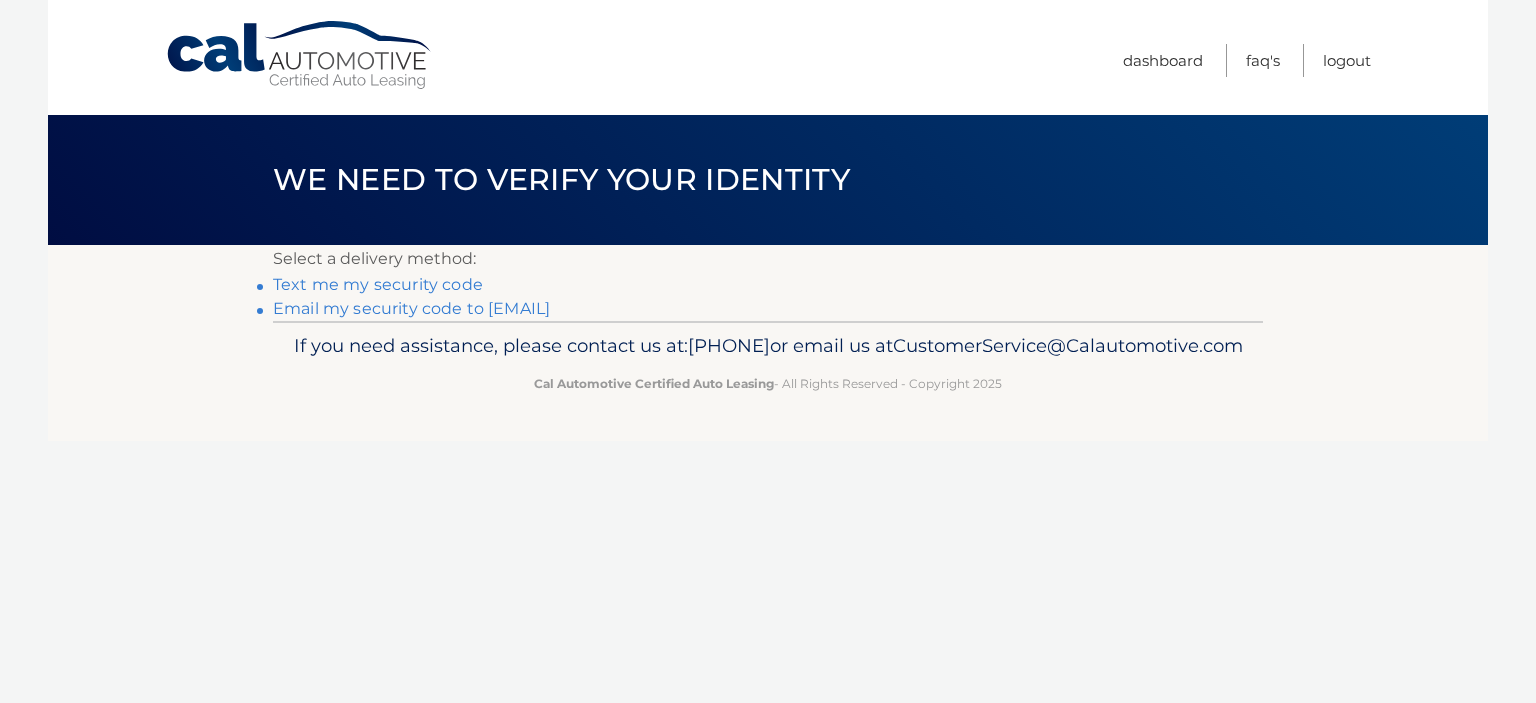 scroll, scrollTop: 0, scrollLeft: 0, axis: both 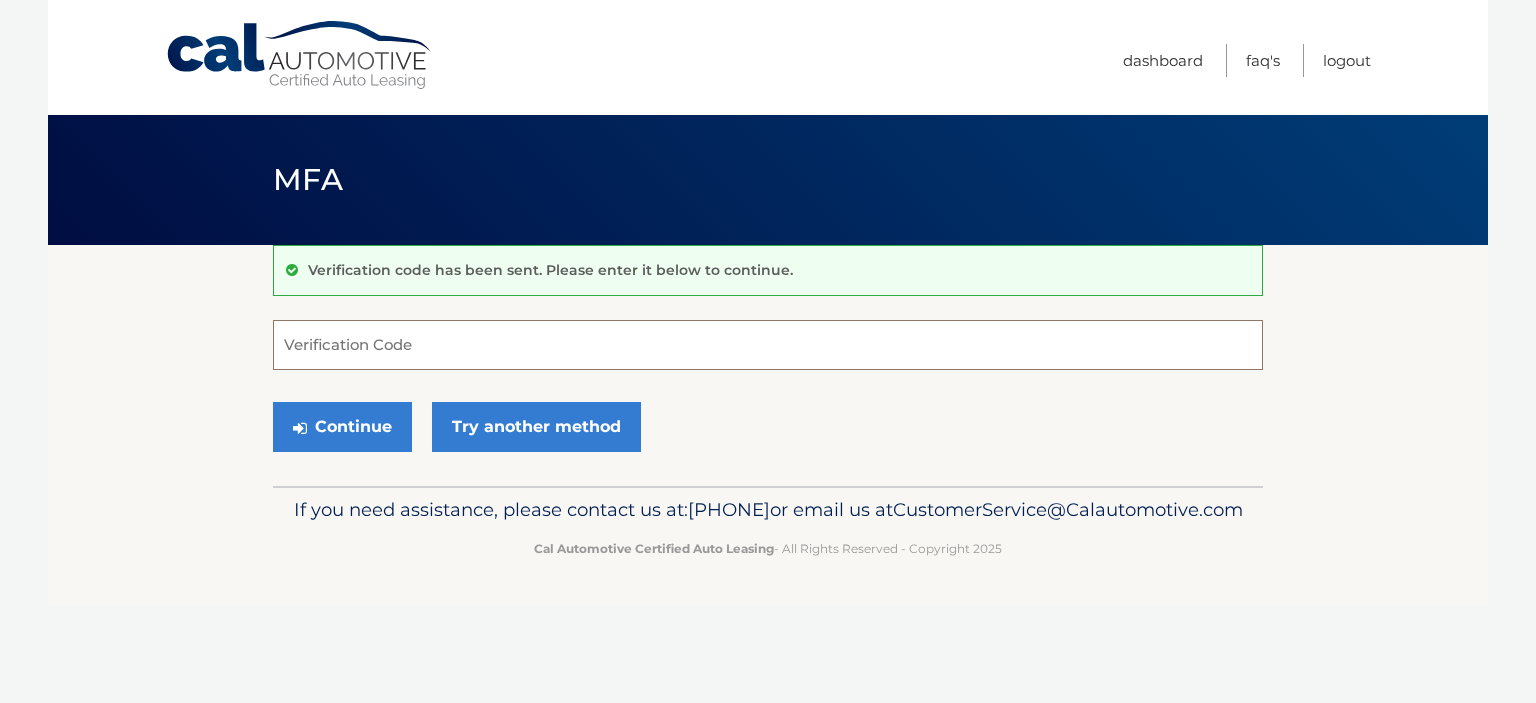 click on "Verification Code" at bounding box center (768, 345) 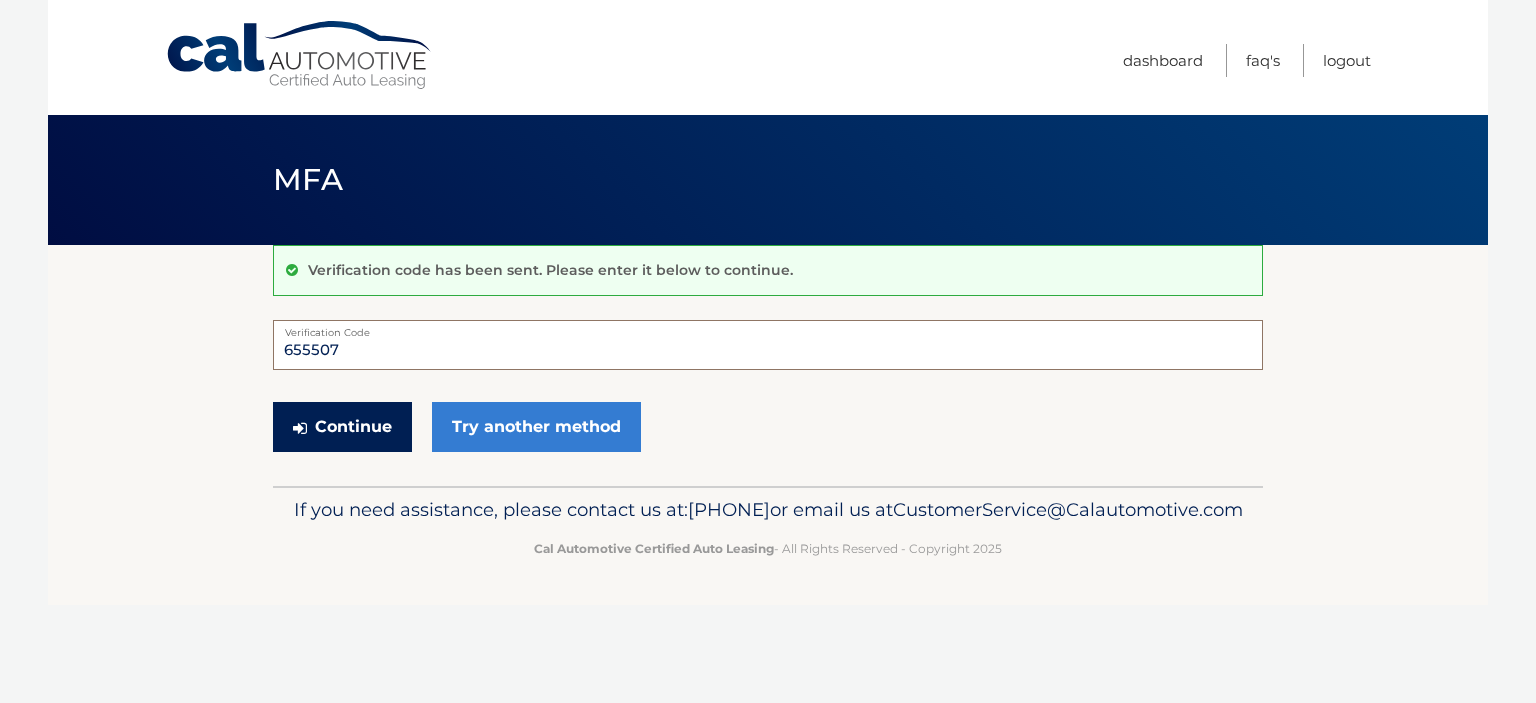 type on "655507" 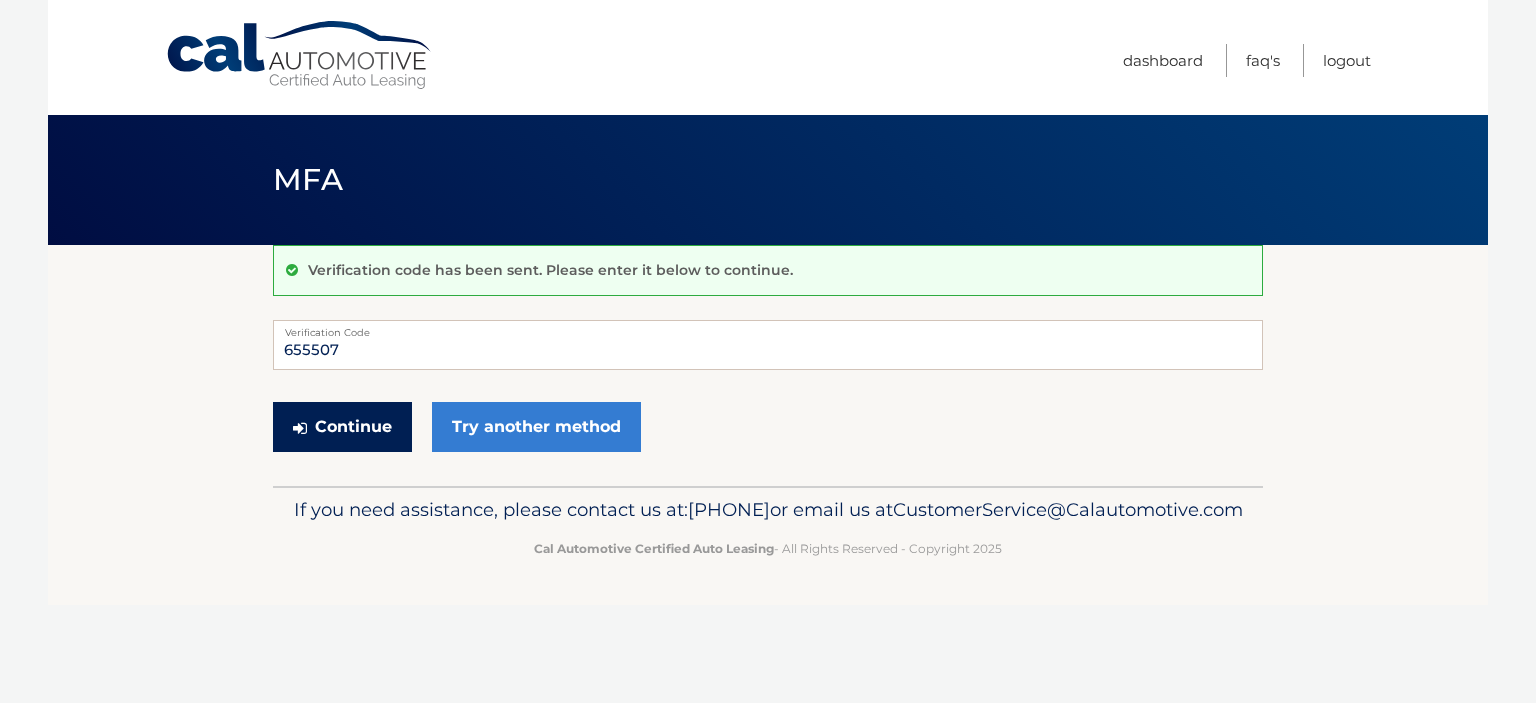 click on "Continue" at bounding box center (342, 427) 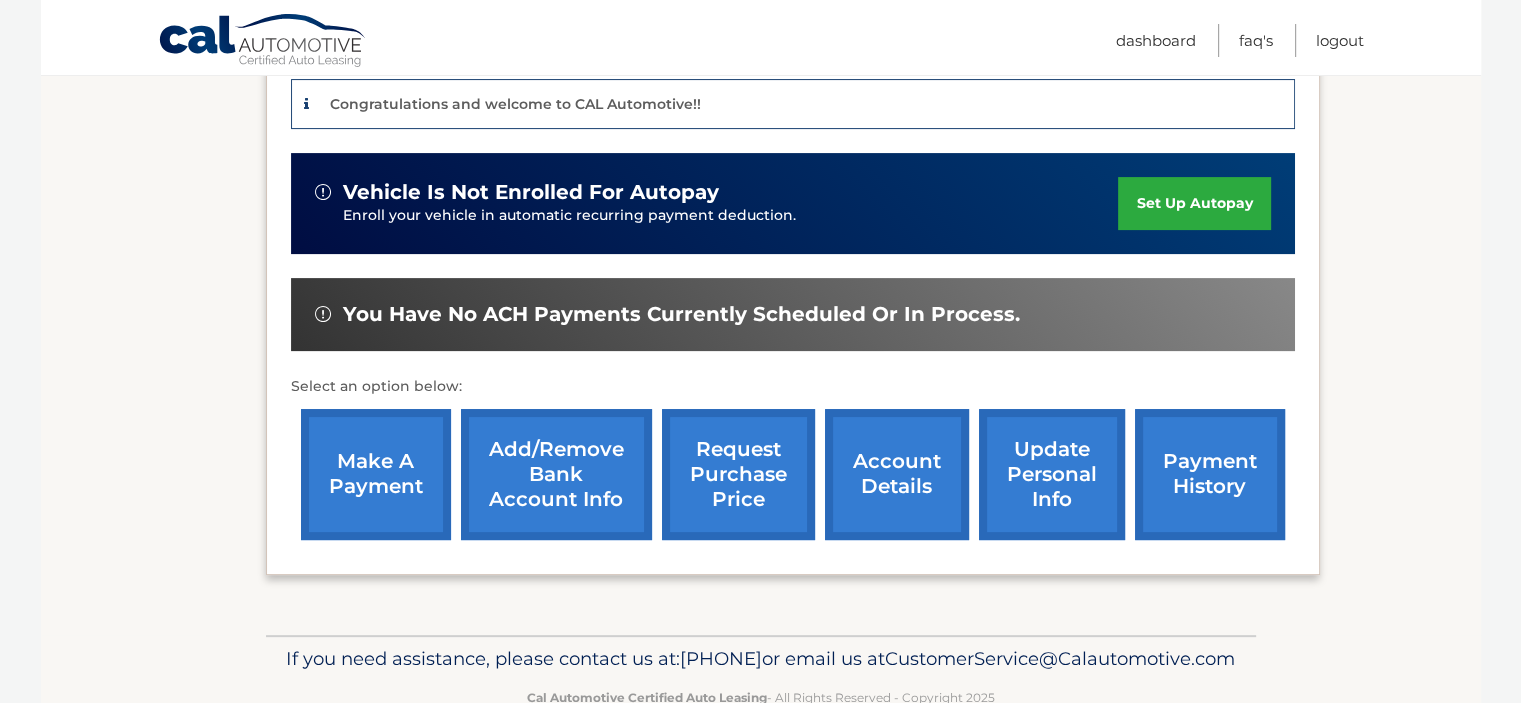 scroll, scrollTop: 533, scrollLeft: 0, axis: vertical 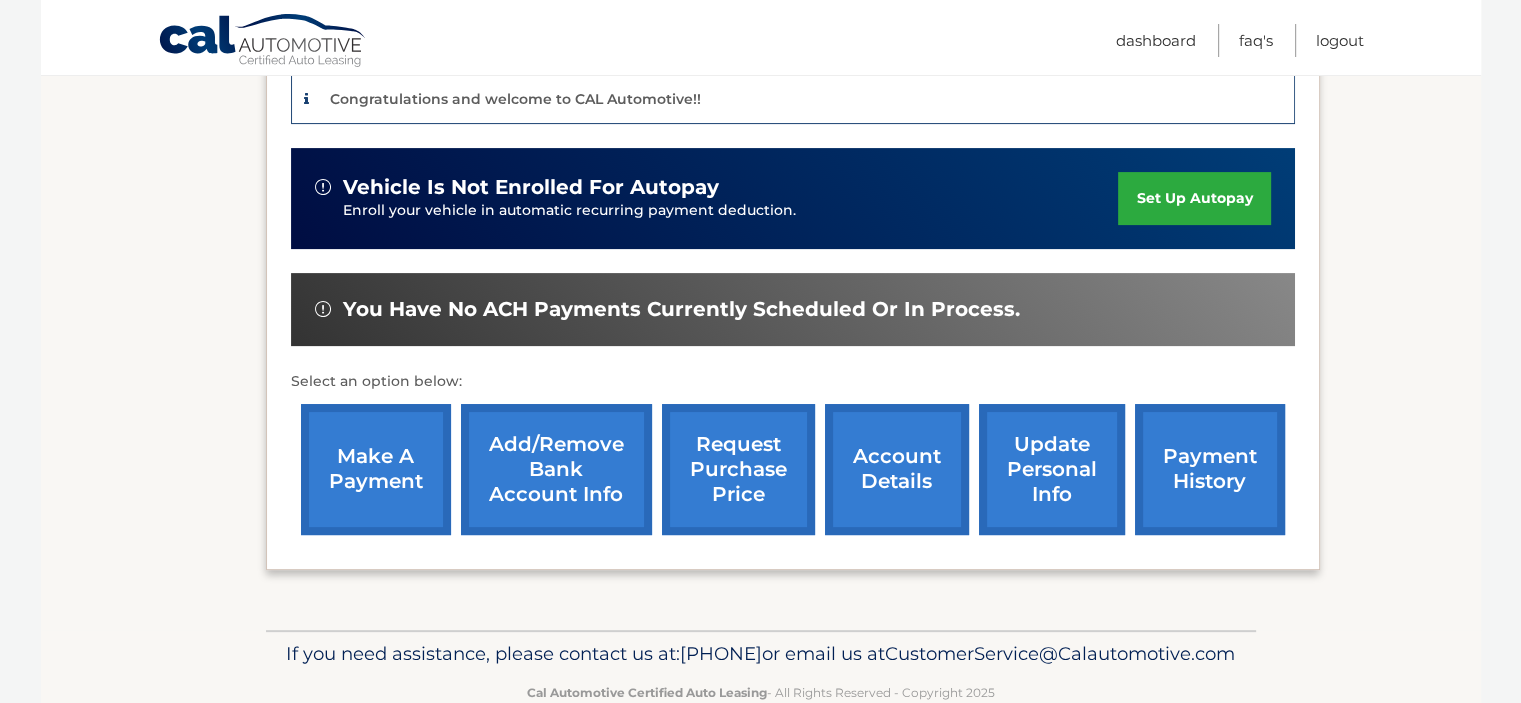 click on "make a payment" at bounding box center (376, 469) 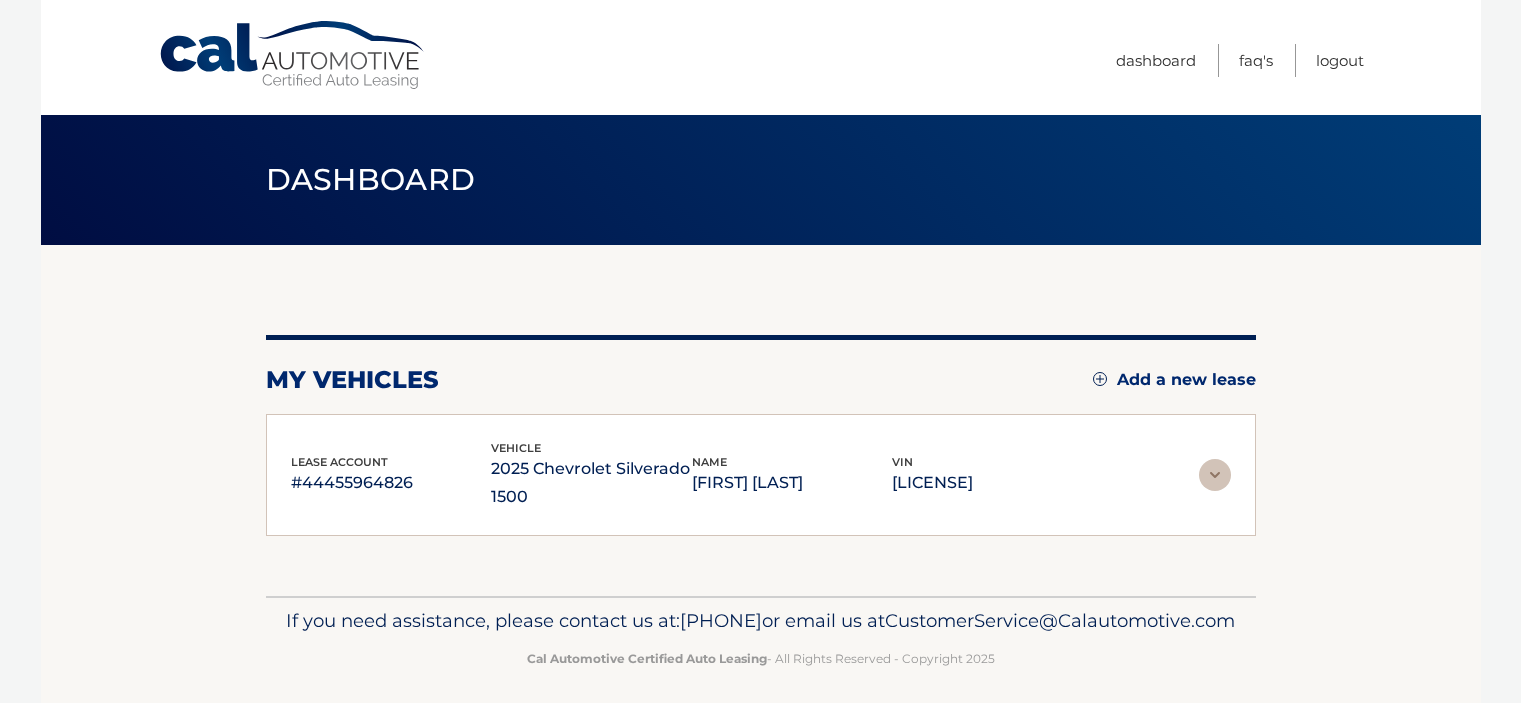 scroll, scrollTop: 0, scrollLeft: 0, axis: both 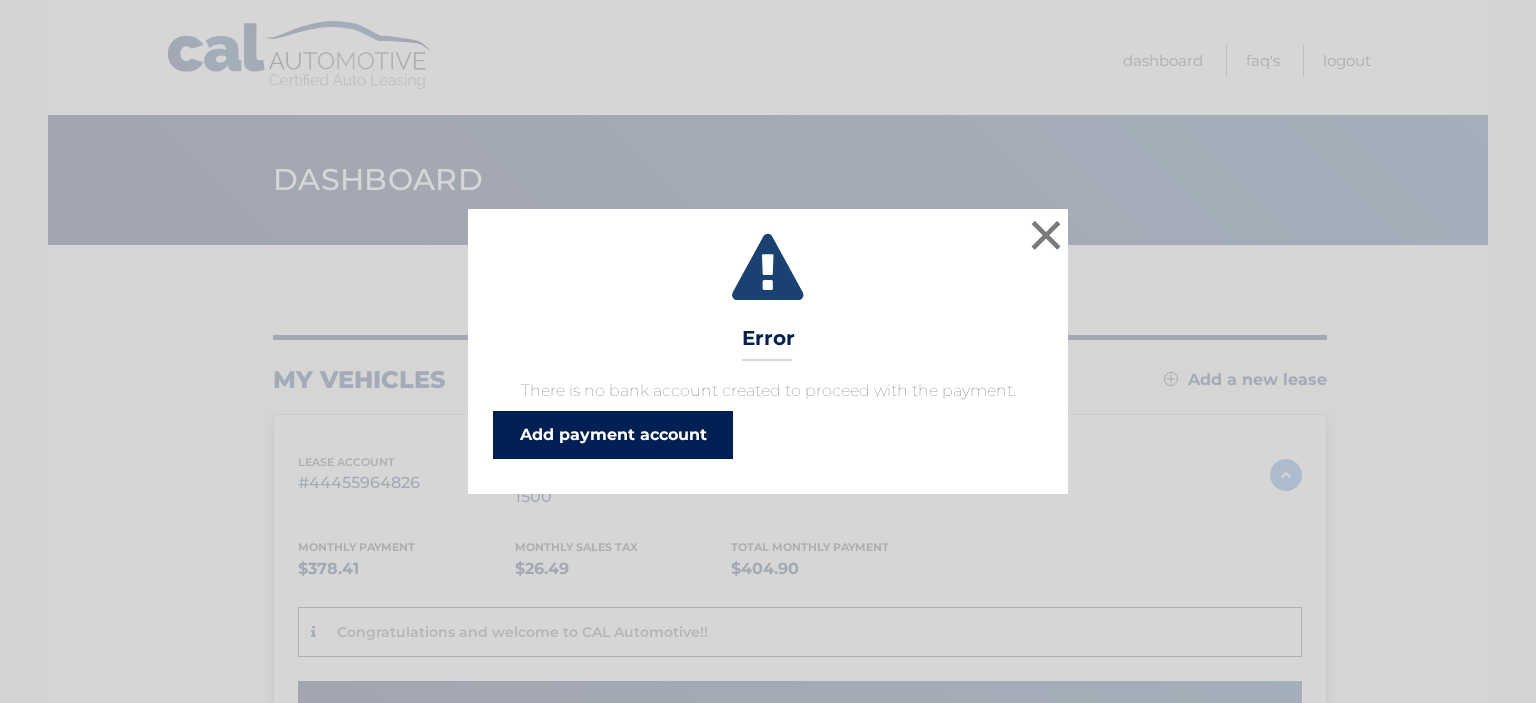 click on "Add payment account" at bounding box center (613, 435) 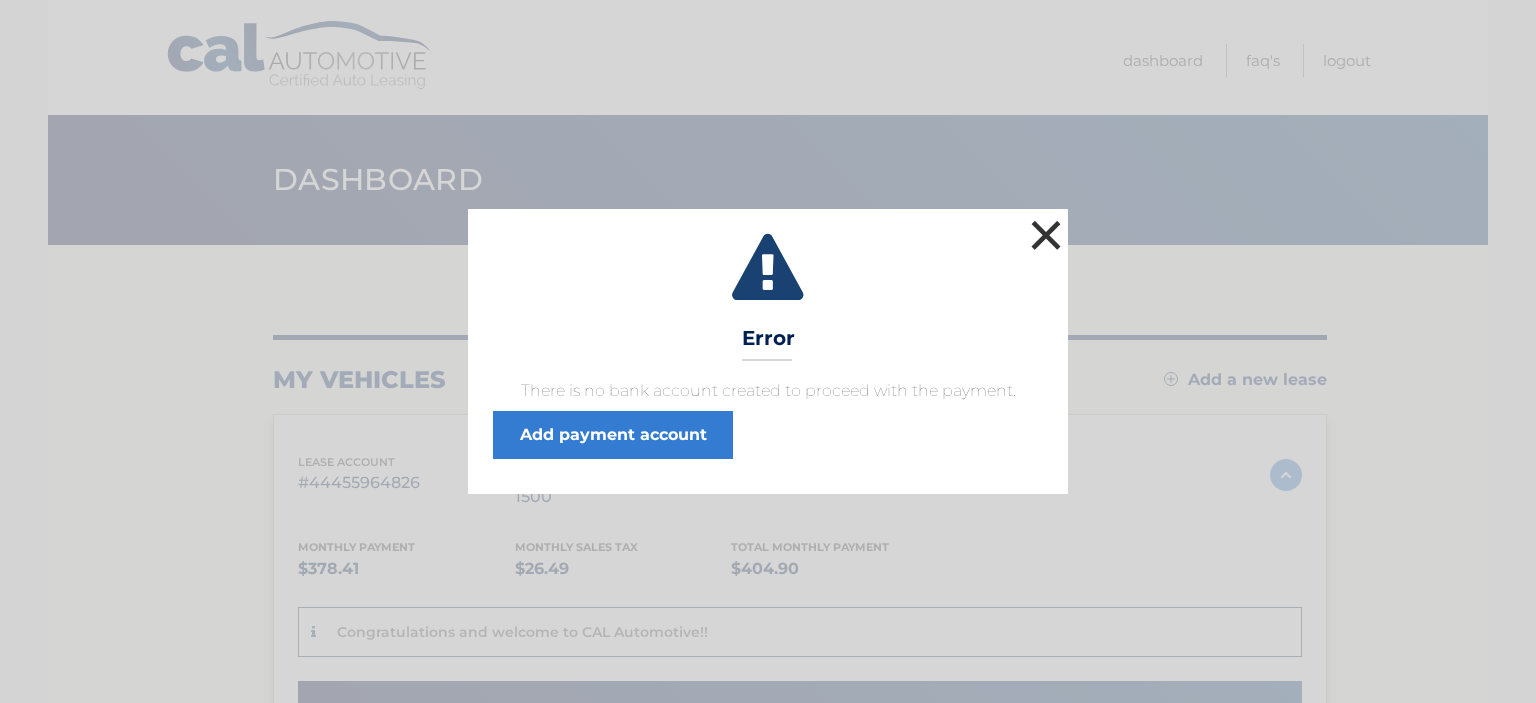 click on "×" at bounding box center [1046, 235] 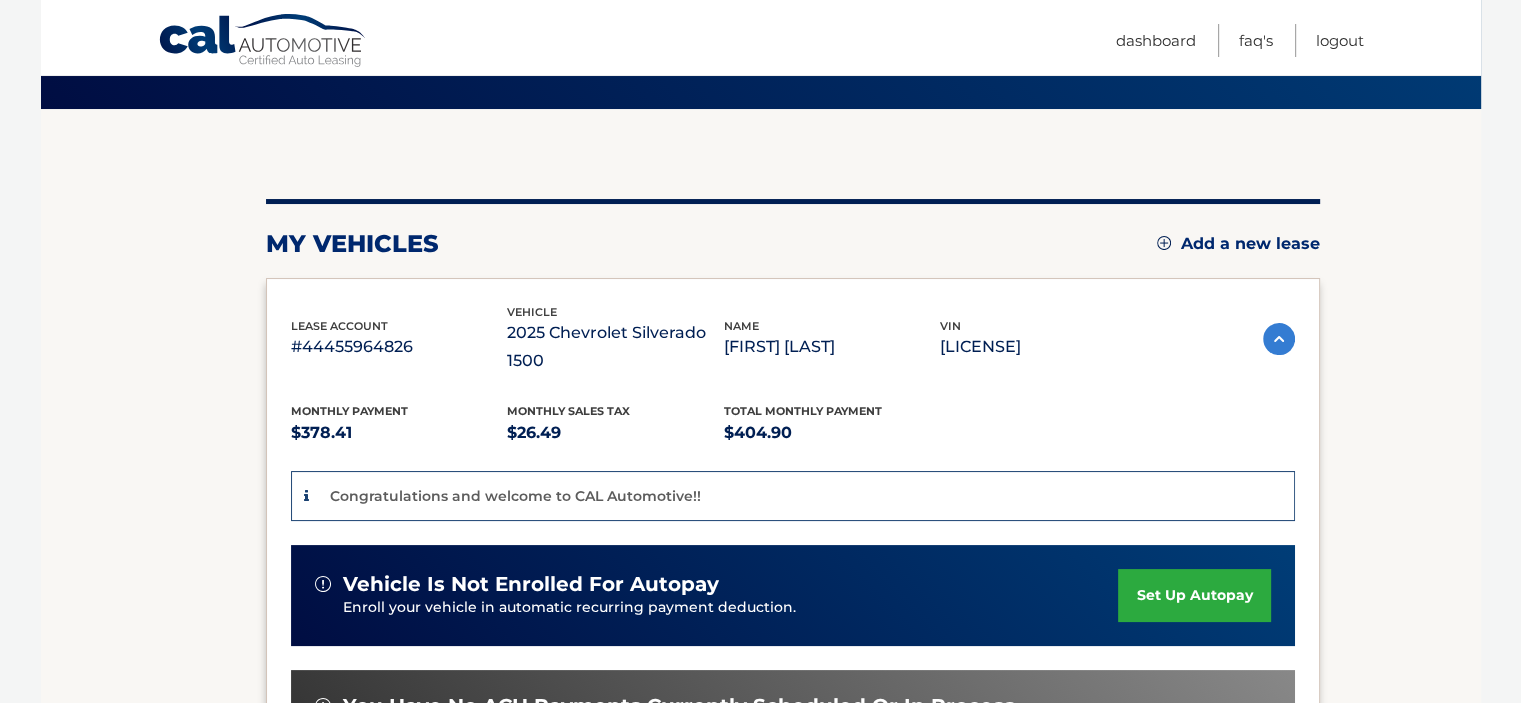 scroll, scrollTop: 266, scrollLeft: 0, axis: vertical 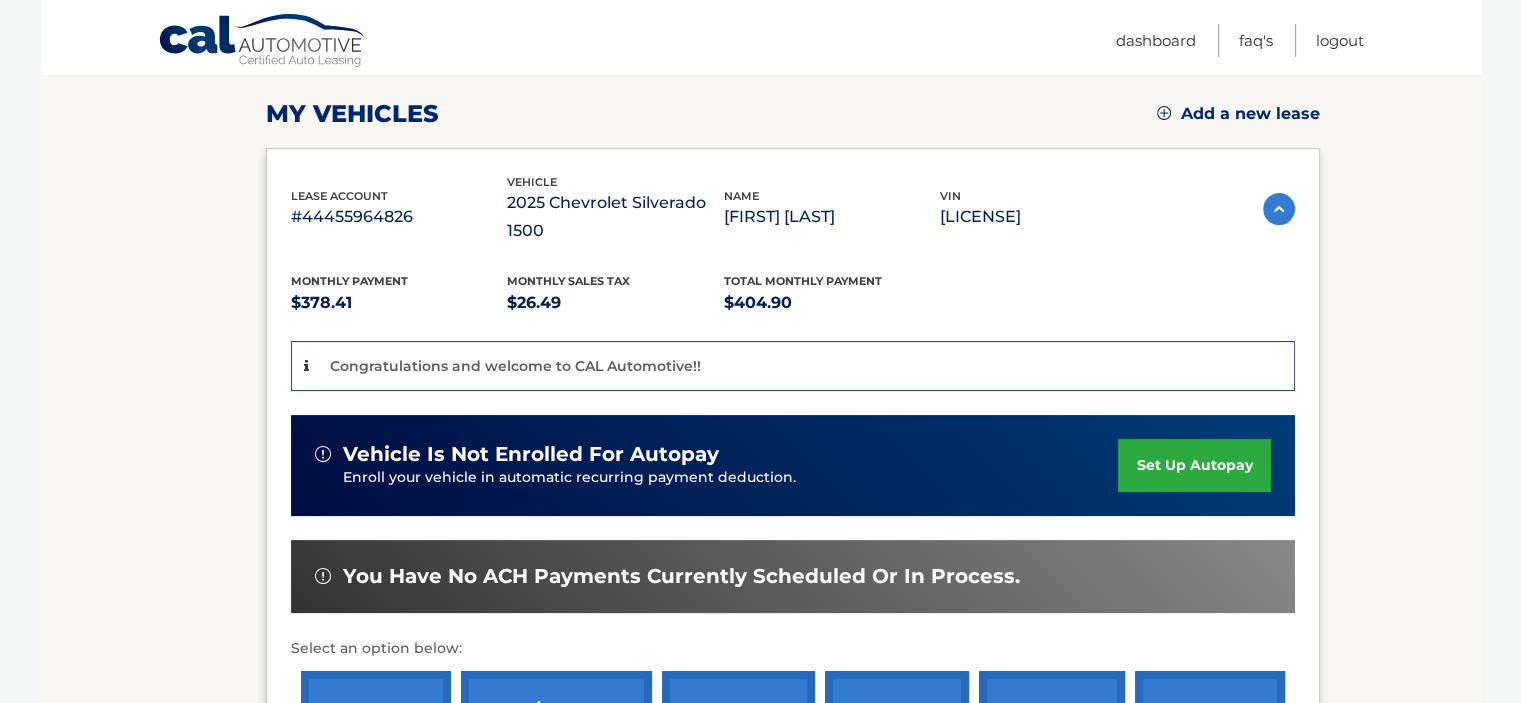 click at bounding box center (1279, 209) 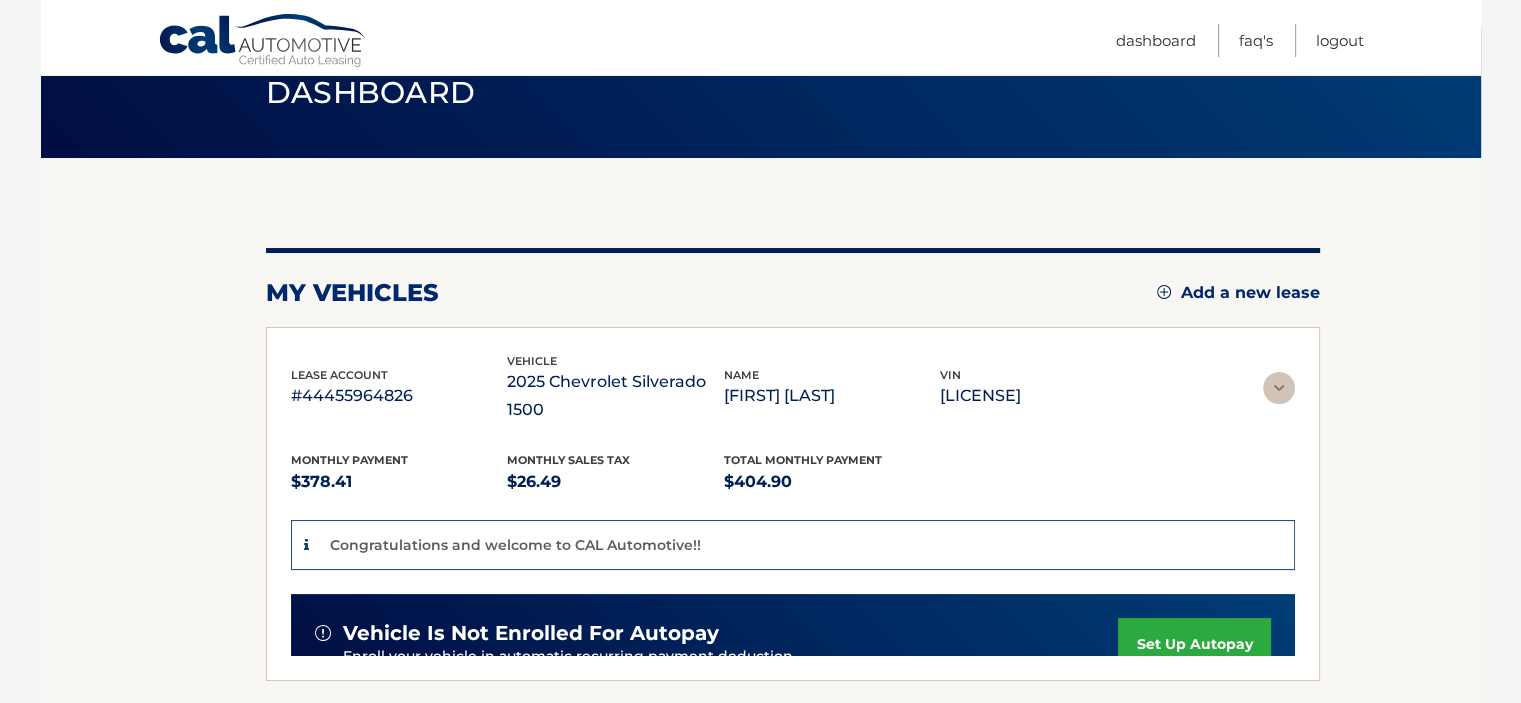 scroll, scrollTop: 43, scrollLeft: 0, axis: vertical 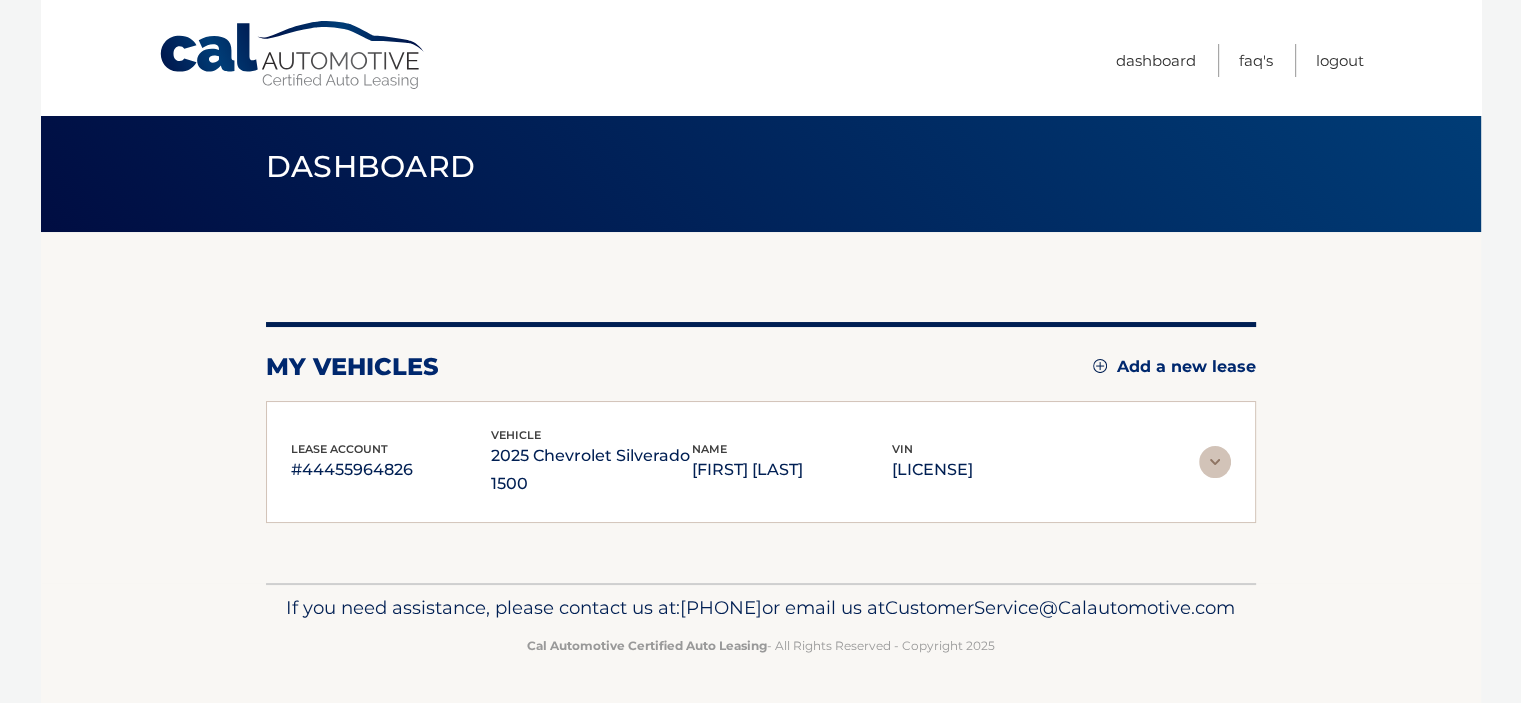 click at bounding box center (1215, 462) 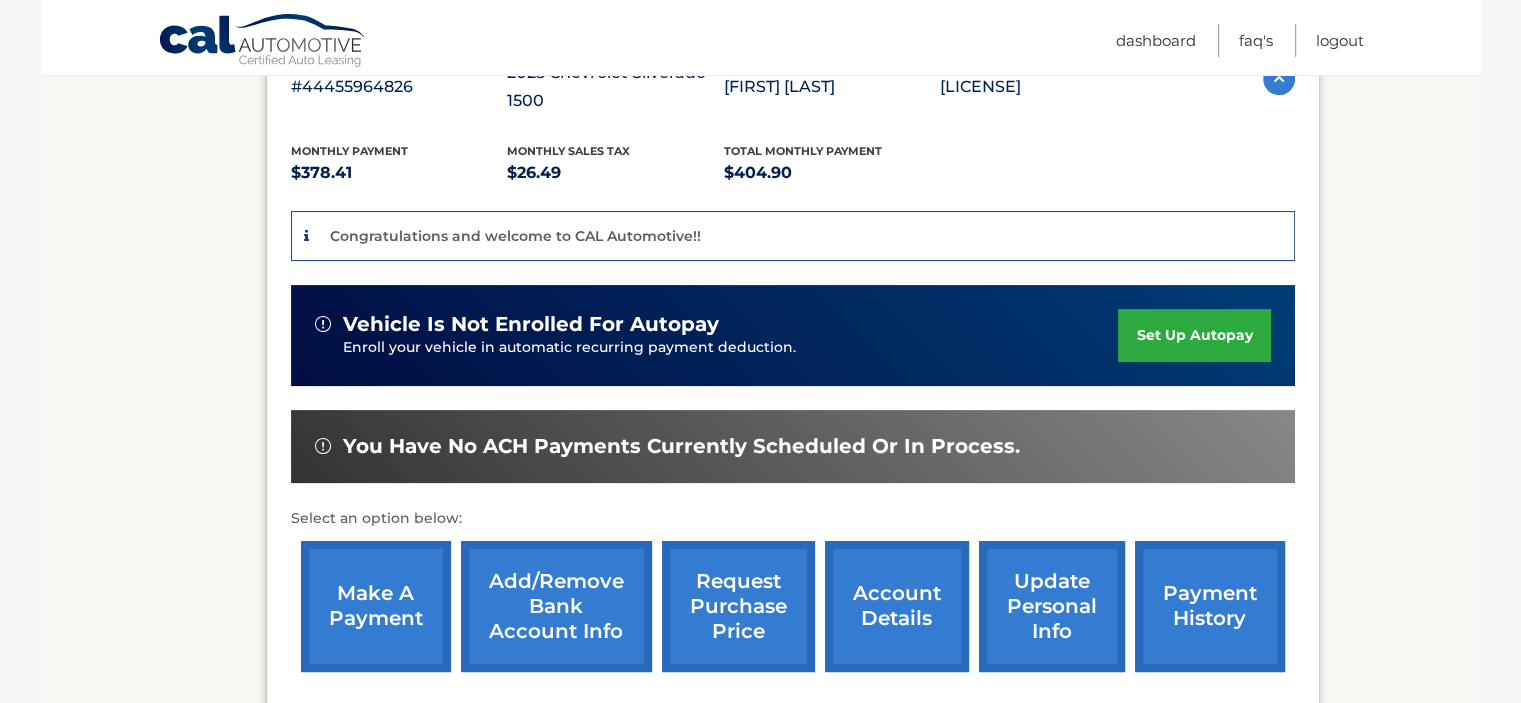 scroll, scrollTop: 400, scrollLeft: 0, axis: vertical 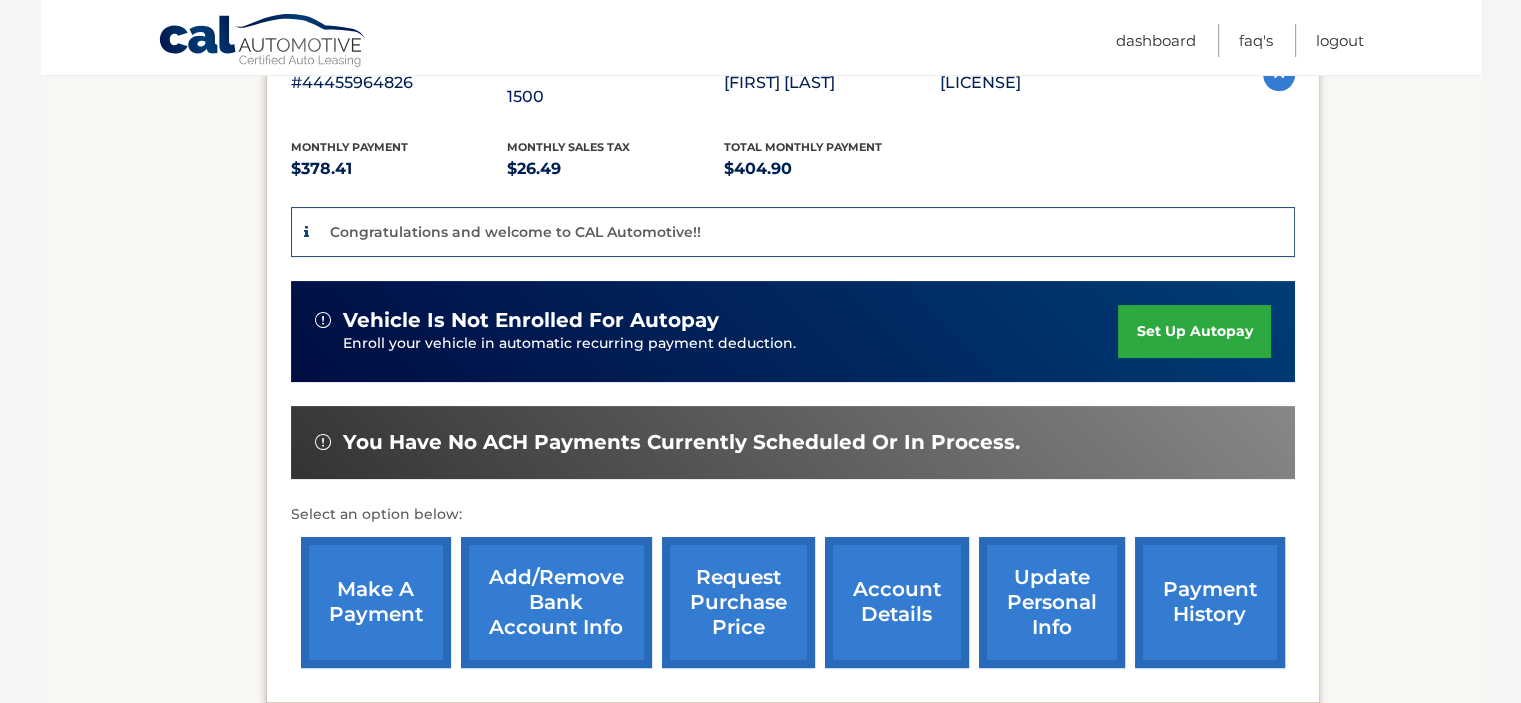 click on "set up autopay" at bounding box center (1194, 331) 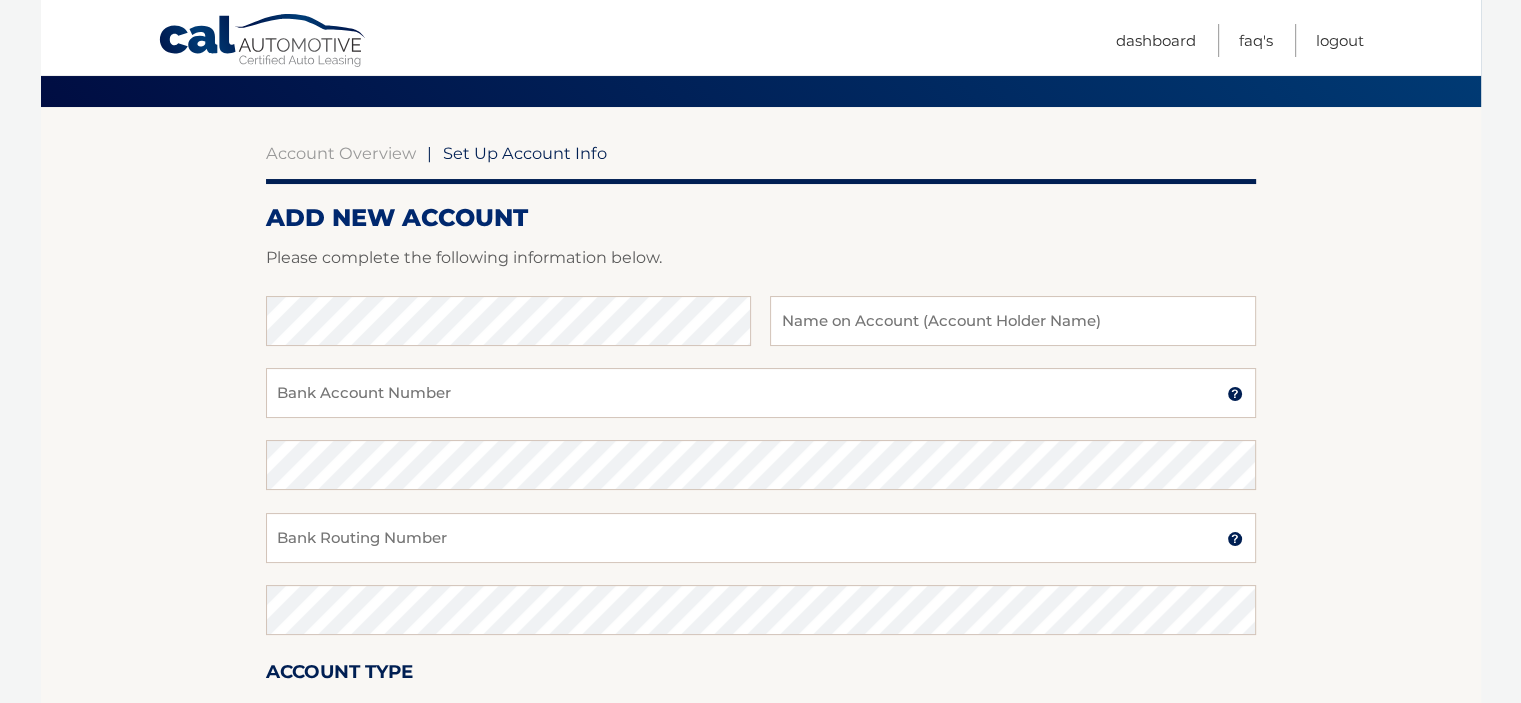 scroll, scrollTop: 133, scrollLeft: 0, axis: vertical 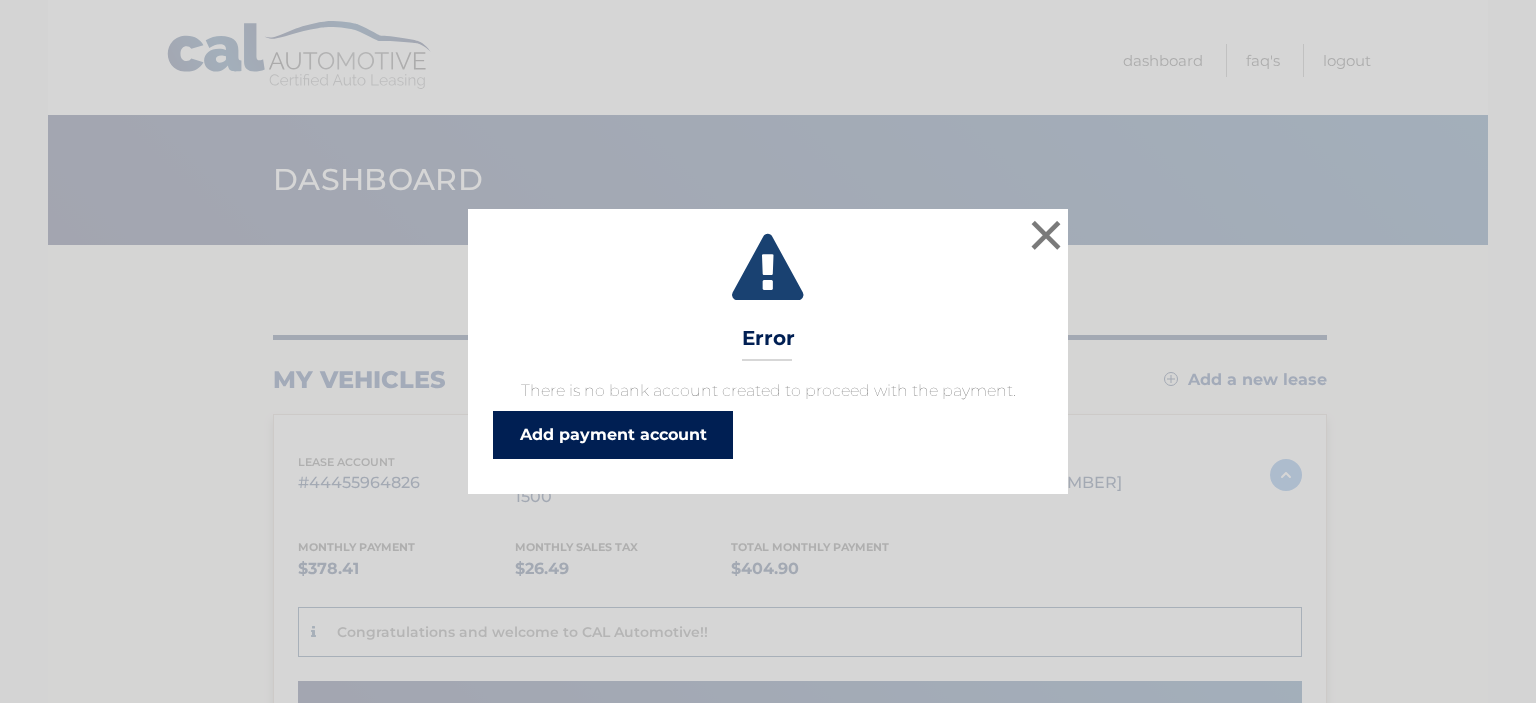 click on "Add payment account" at bounding box center [613, 435] 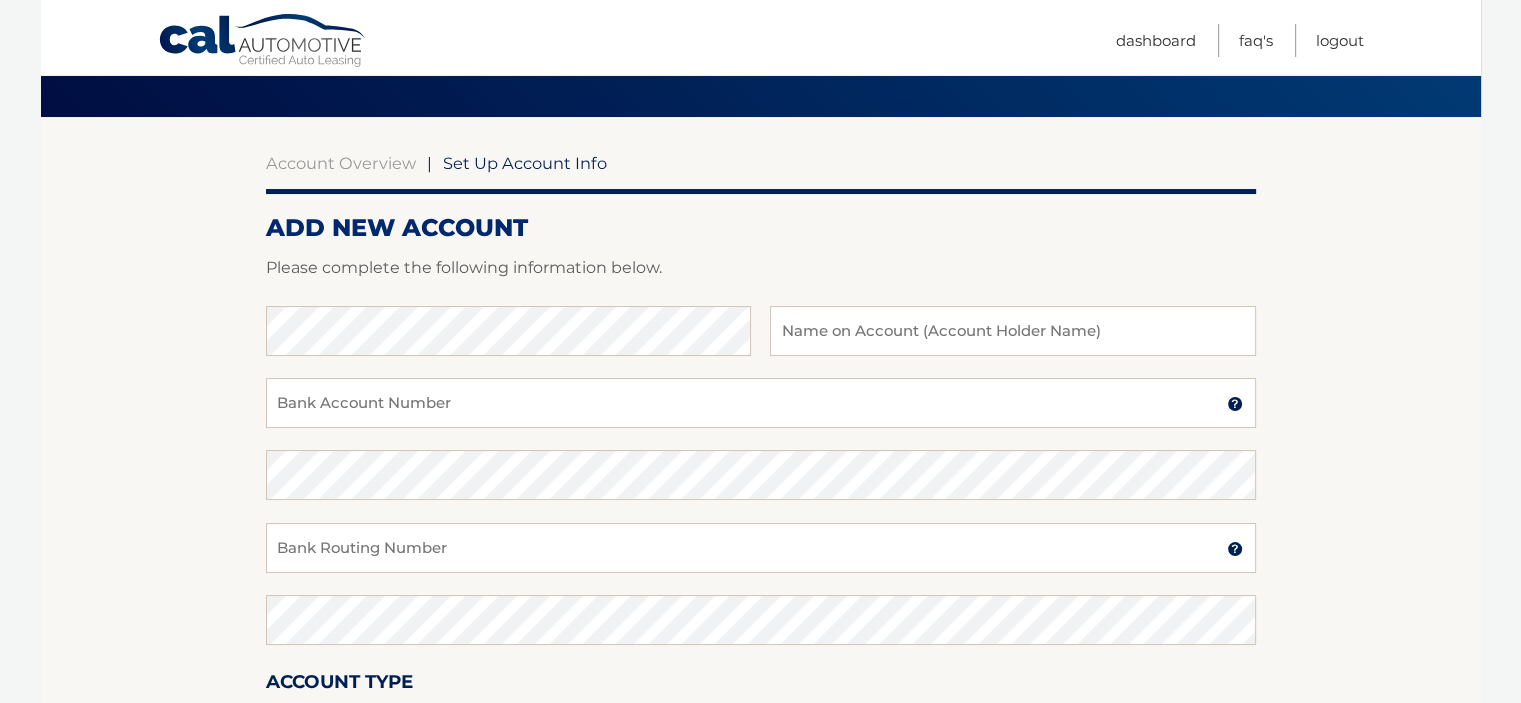 scroll, scrollTop: 133, scrollLeft: 0, axis: vertical 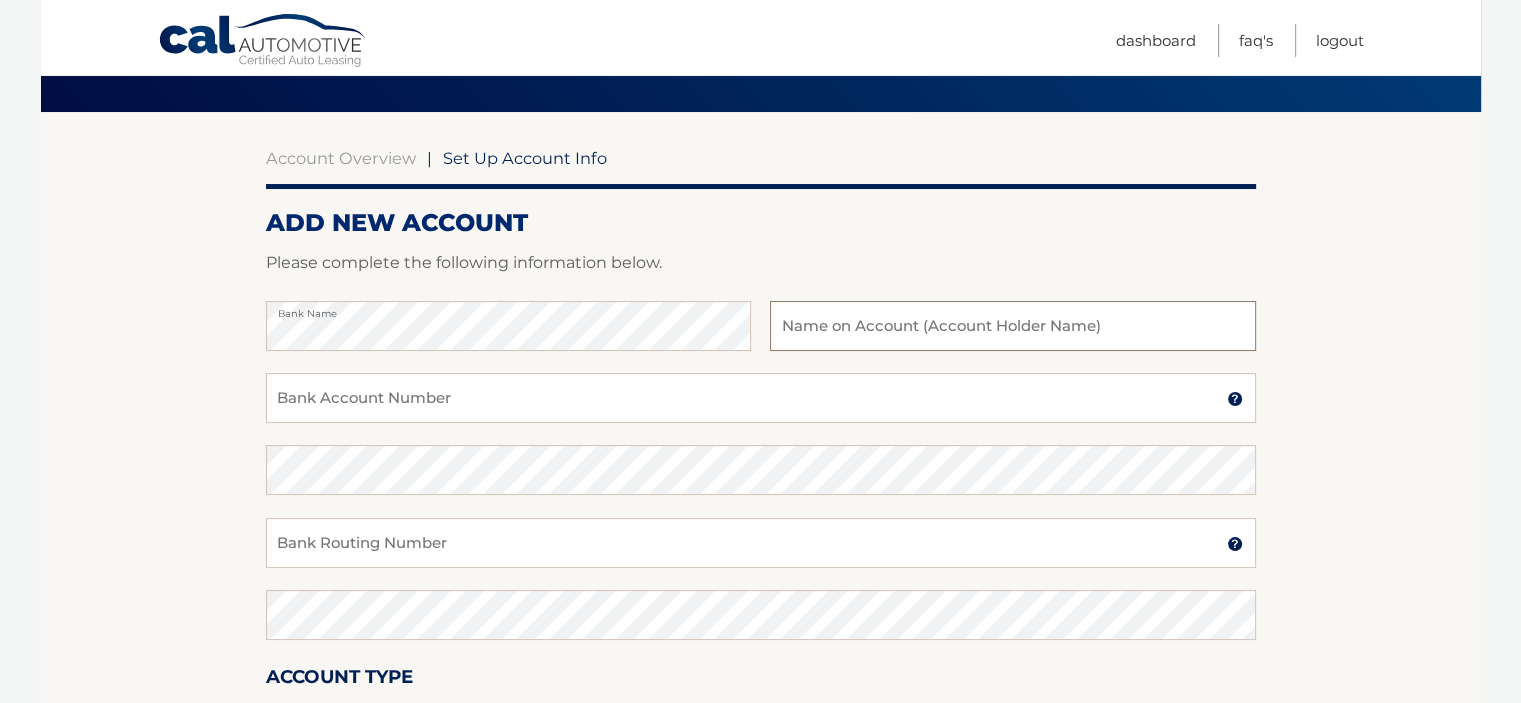 click at bounding box center [1012, 326] 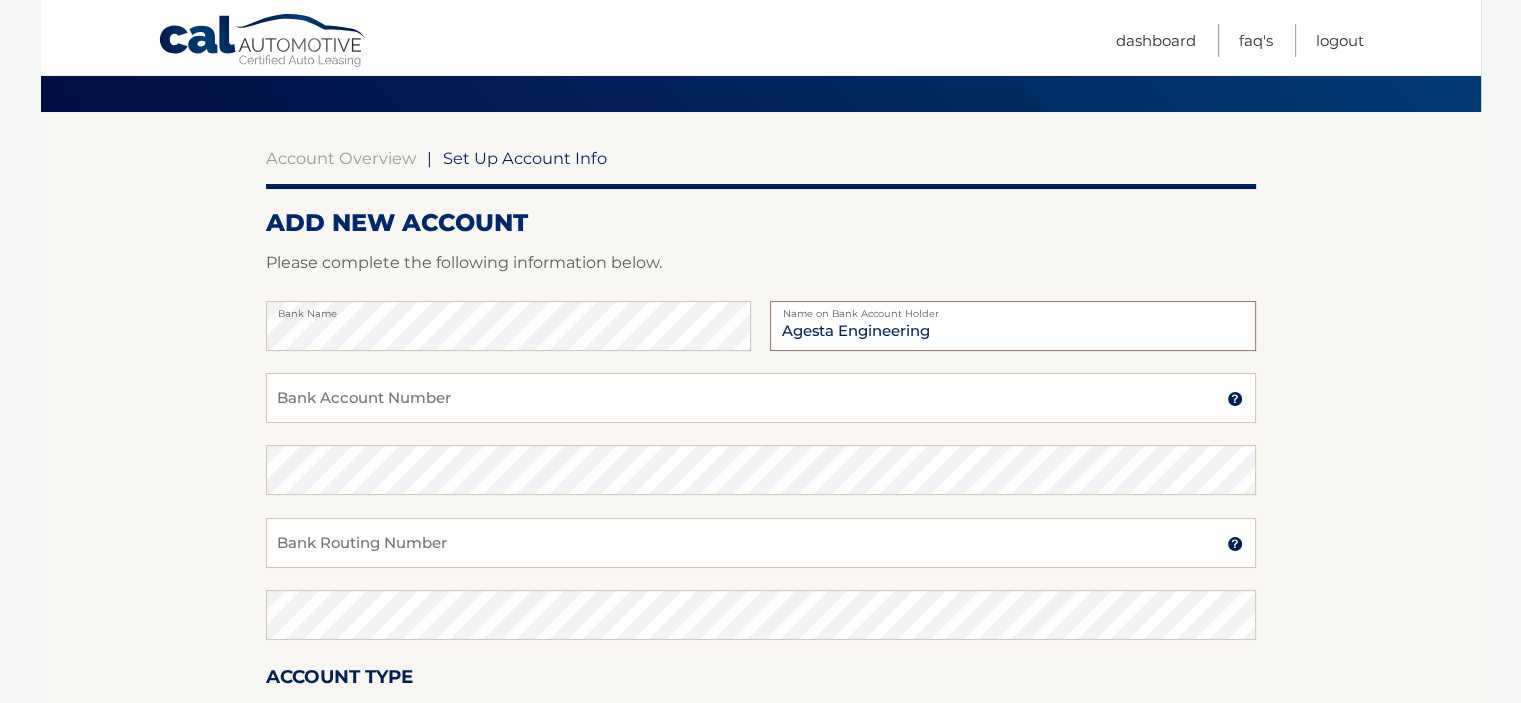 type on "Agesta Engineering" 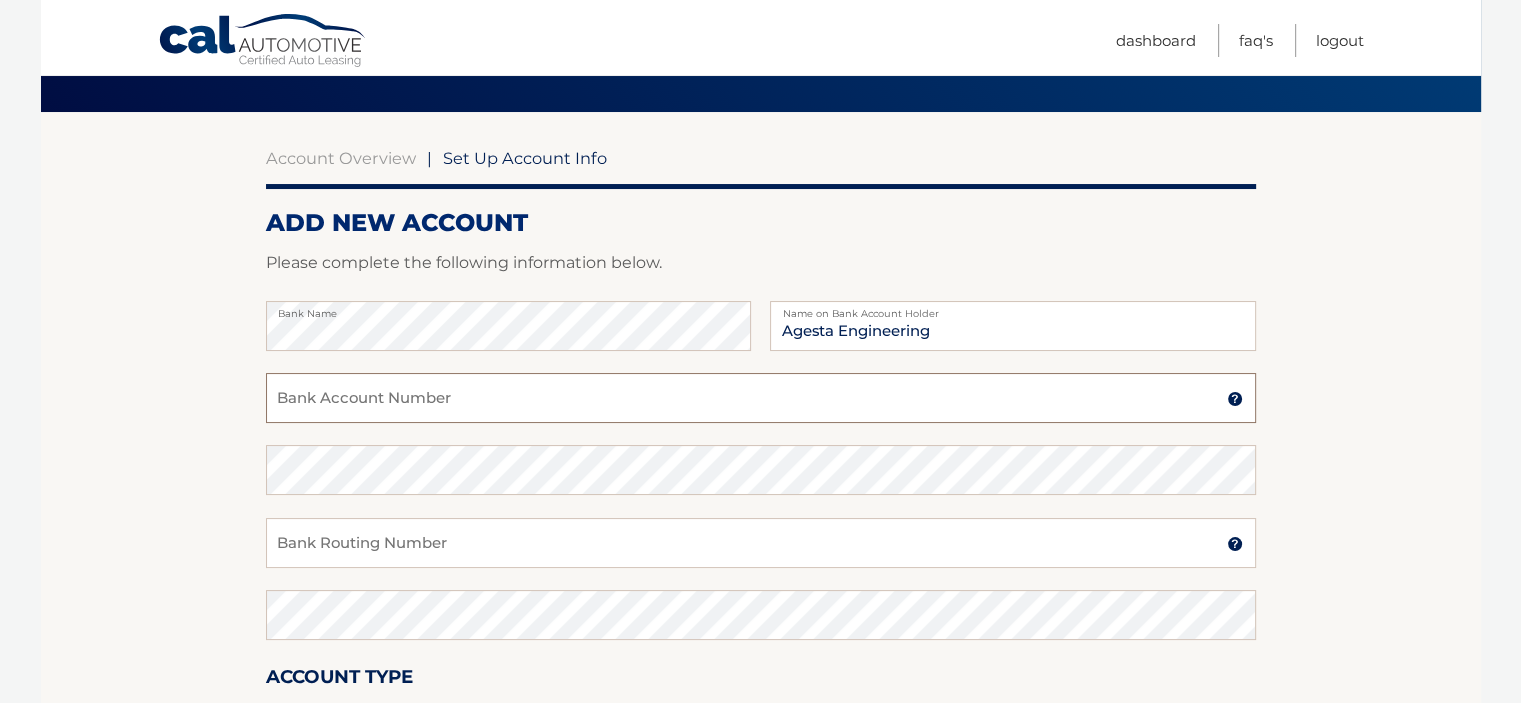 click on "Bank Account Number" at bounding box center [761, 398] 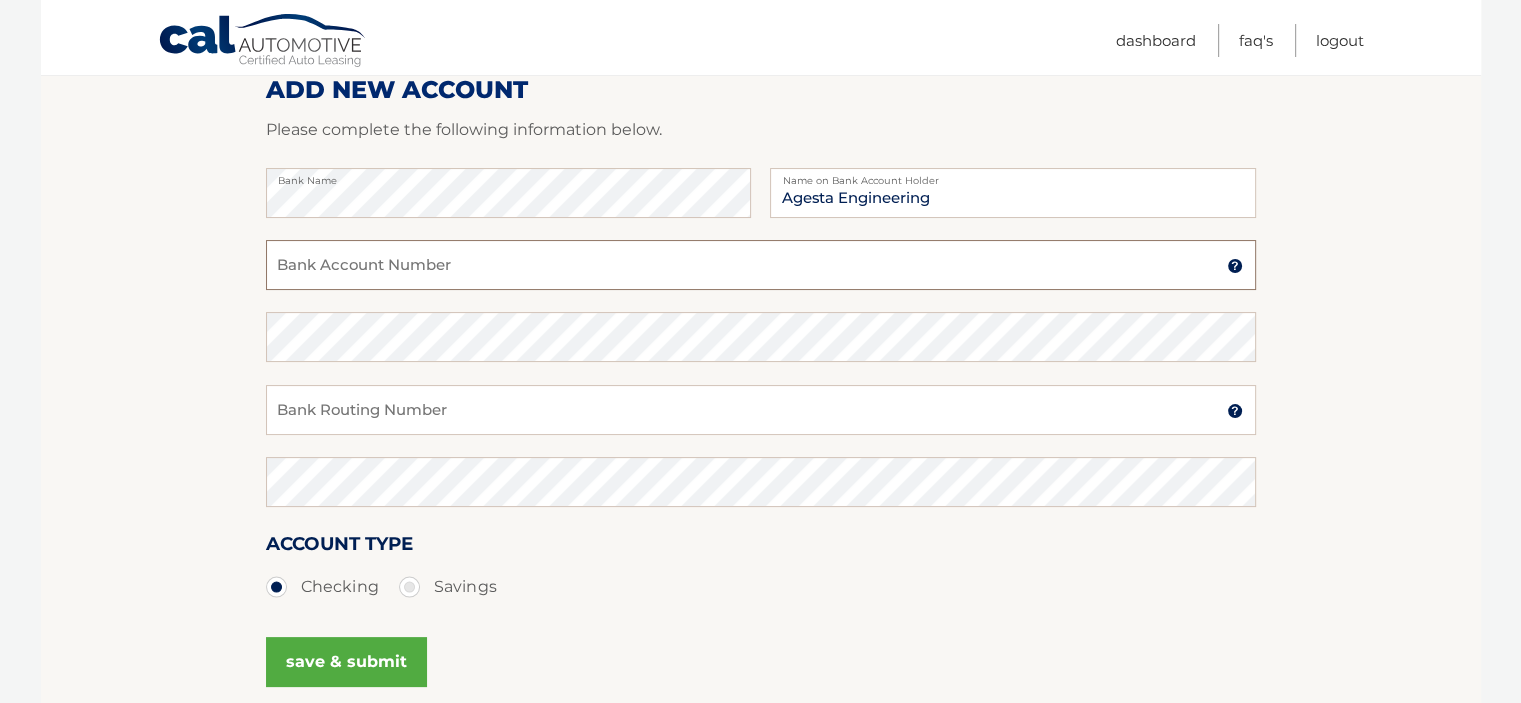 scroll, scrollTop: 189, scrollLeft: 0, axis: vertical 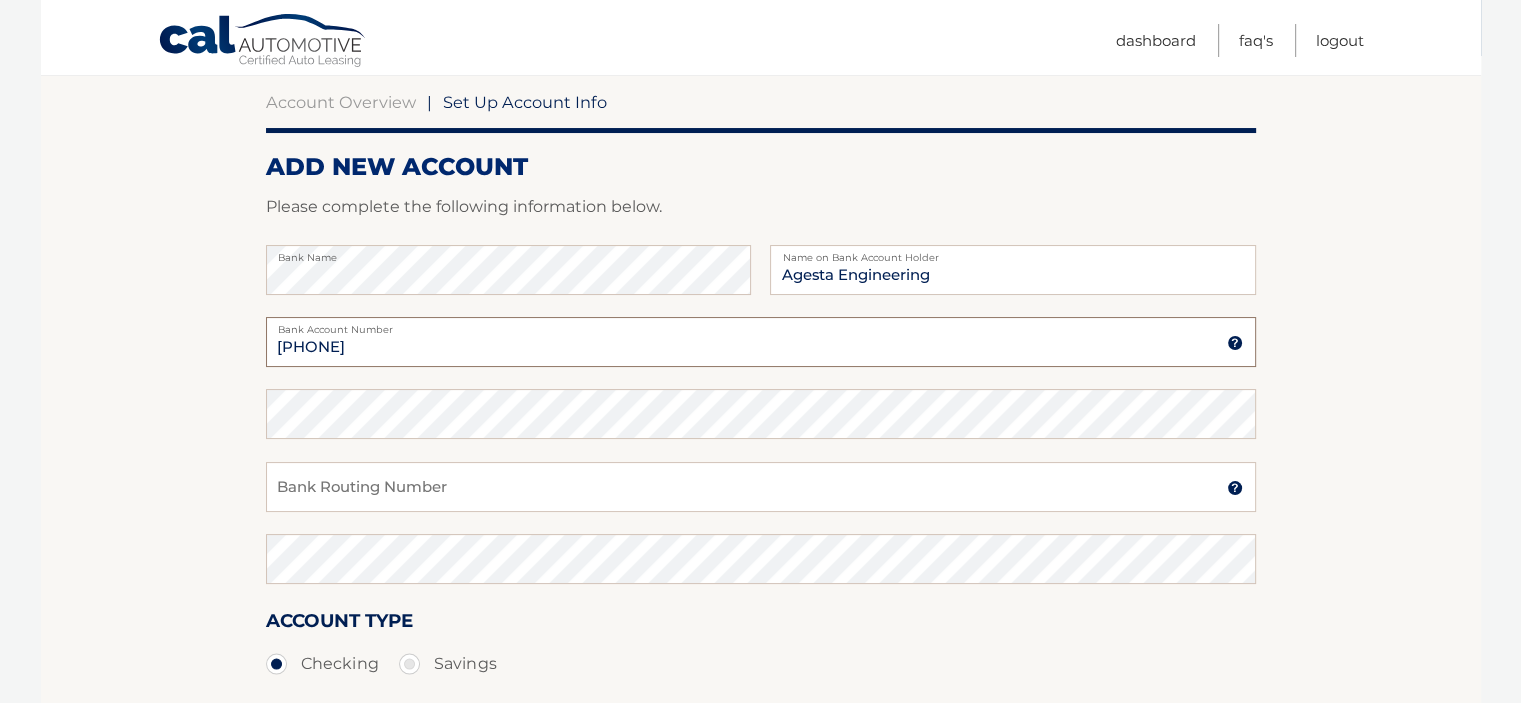 type on "[PHONE]" 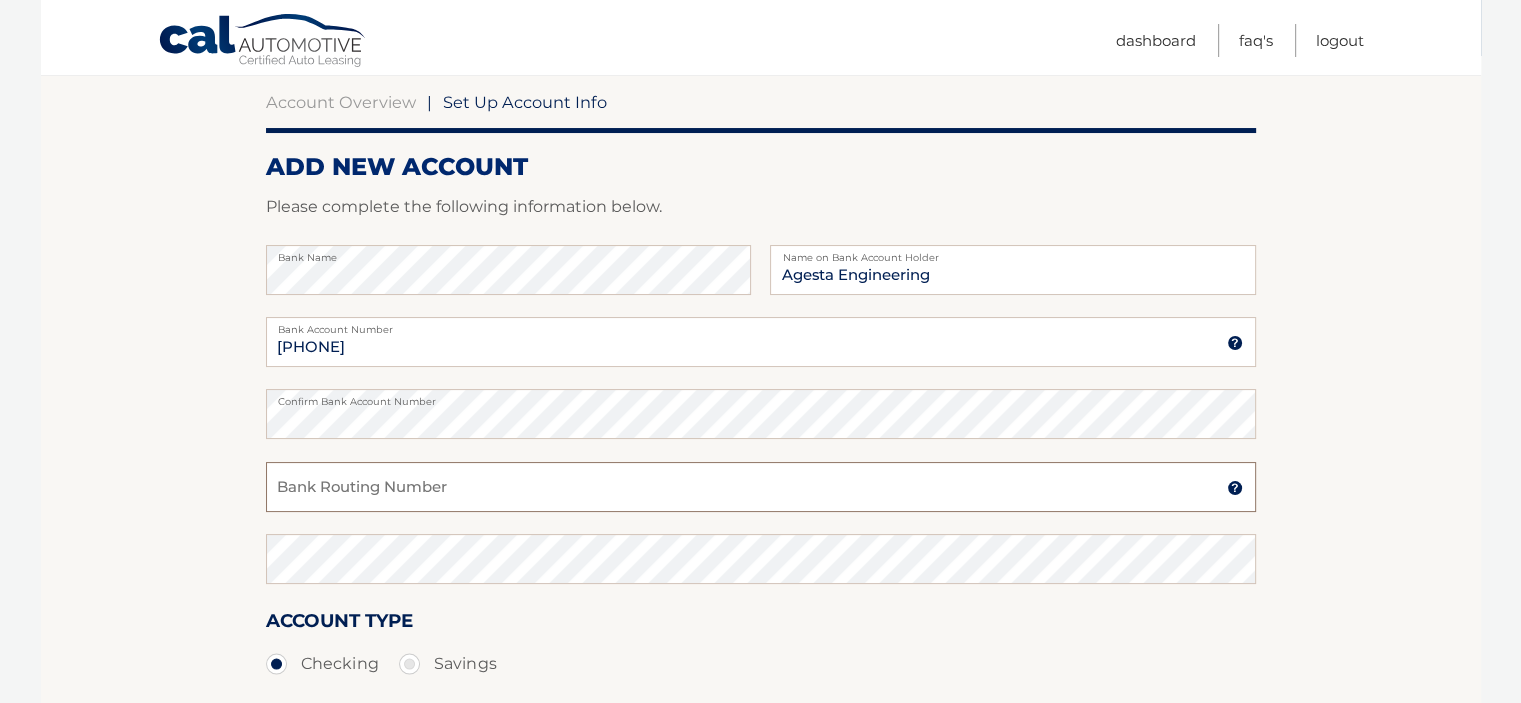 click on "Bank Routing Number" at bounding box center [761, 487] 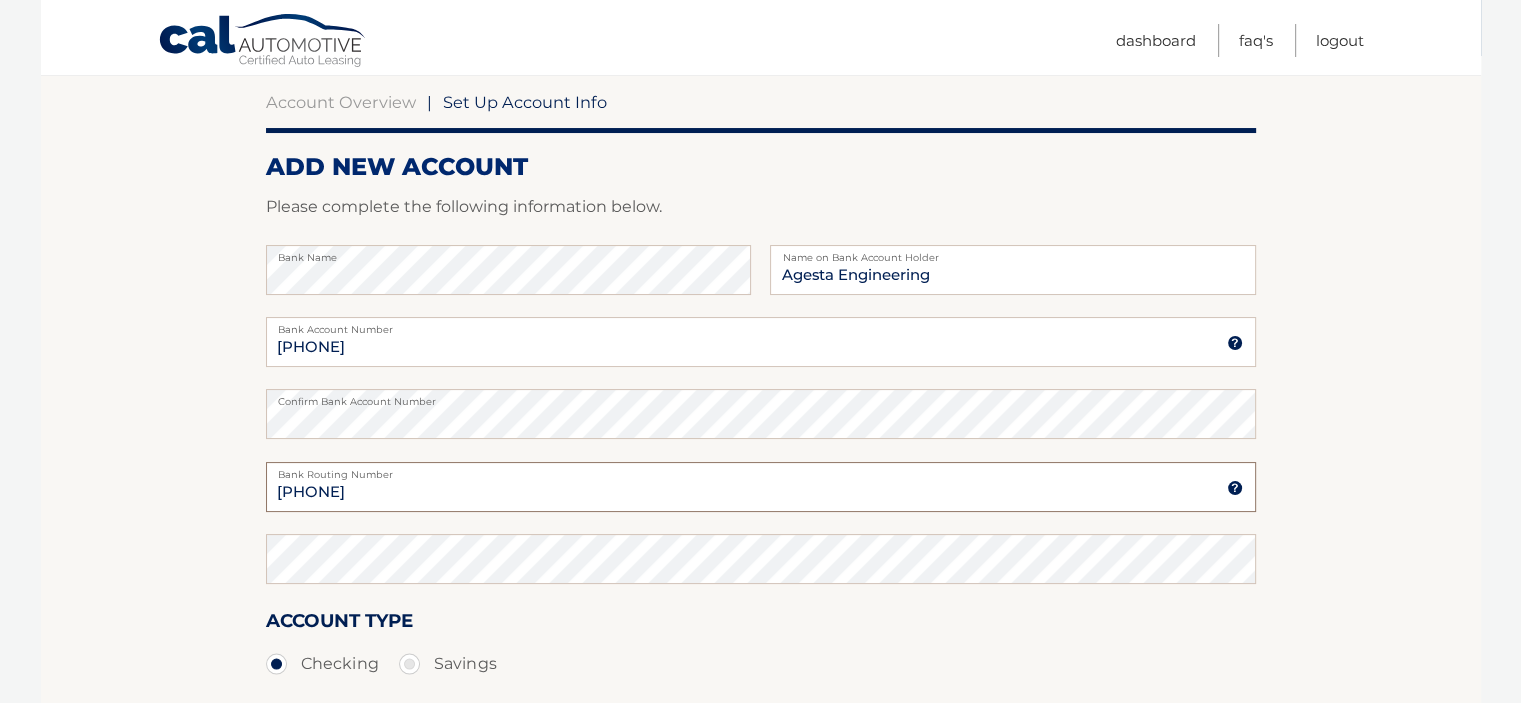 type on "[PHONE]" 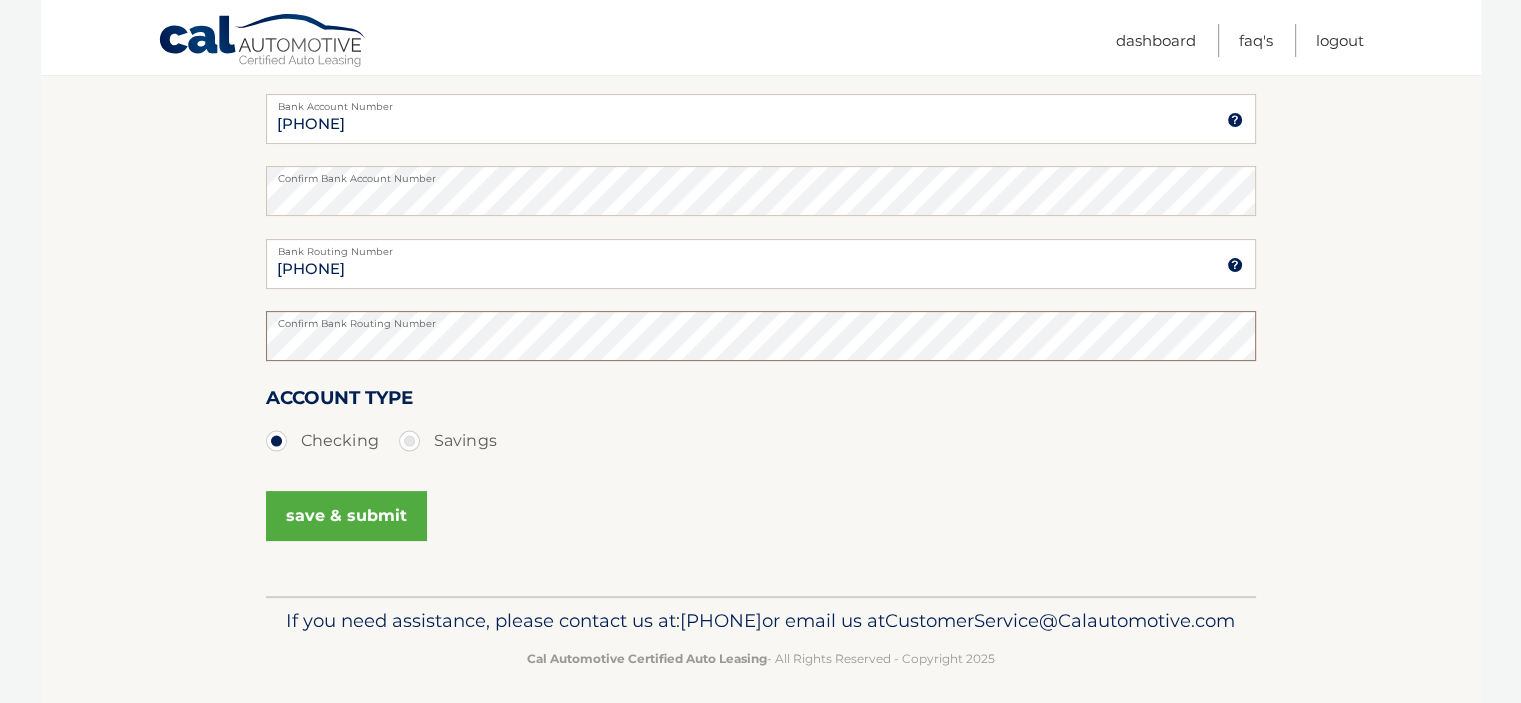 scroll, scrollTop: 456, scrollLeft: 0, axis: vertical 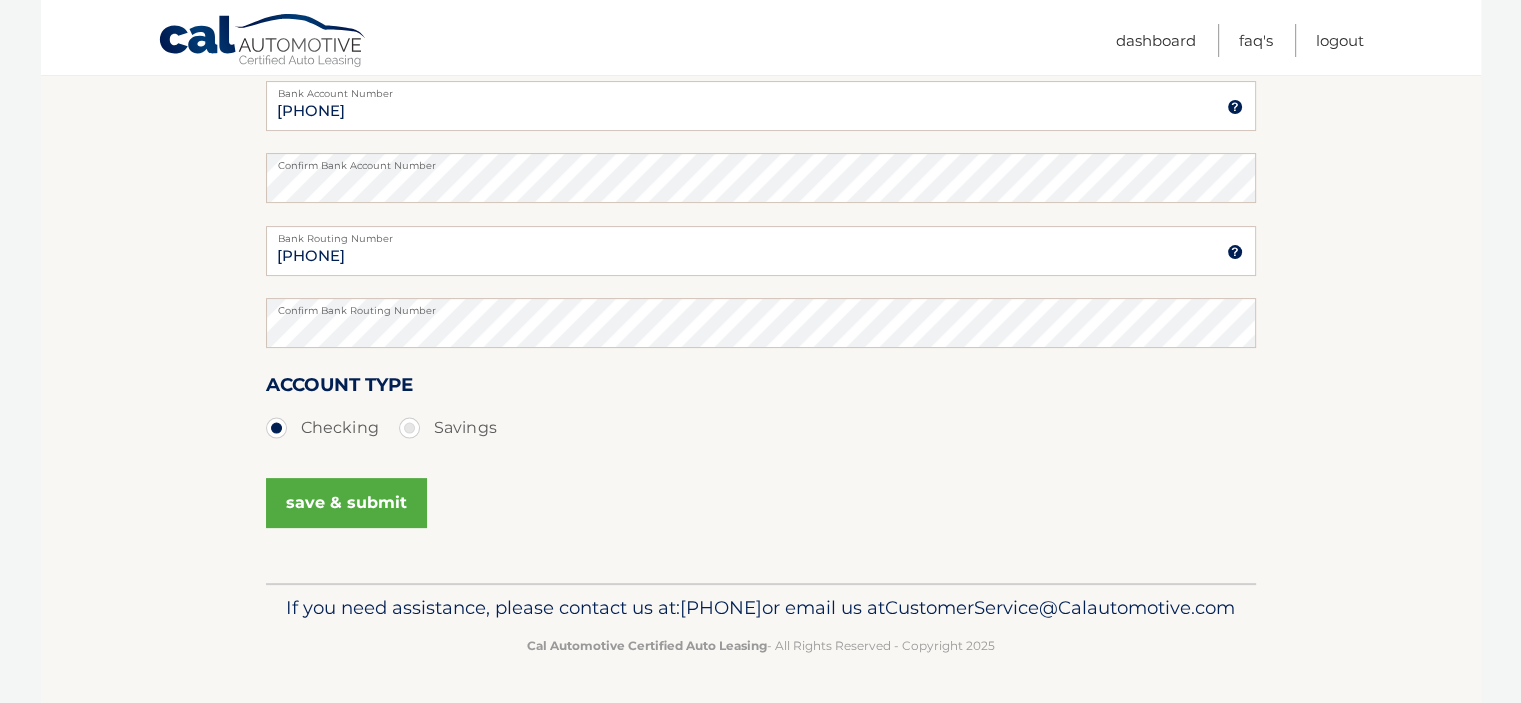 click on "save & submit" at bounding box center (346, 503) 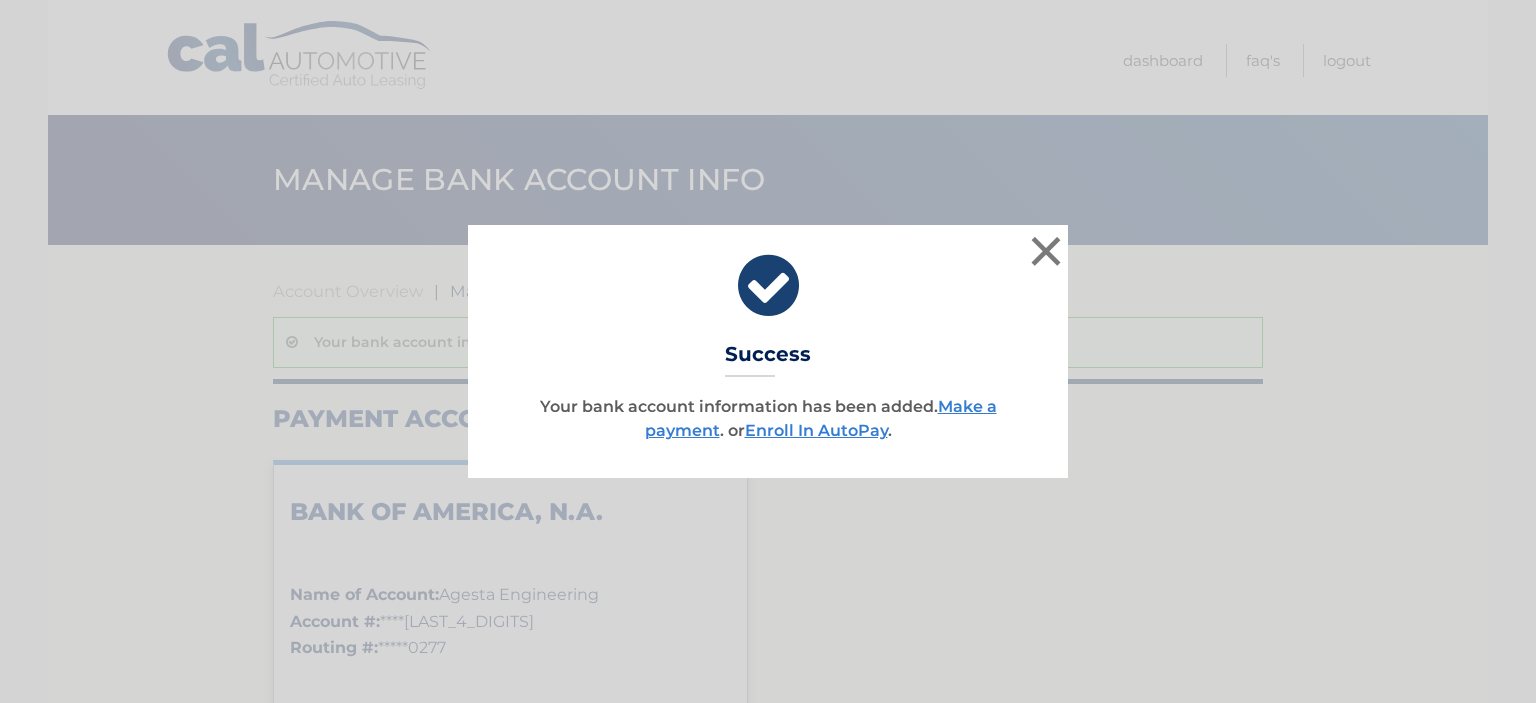 scroll, scrollTop: 0, scrollLeft: 0, axis: both 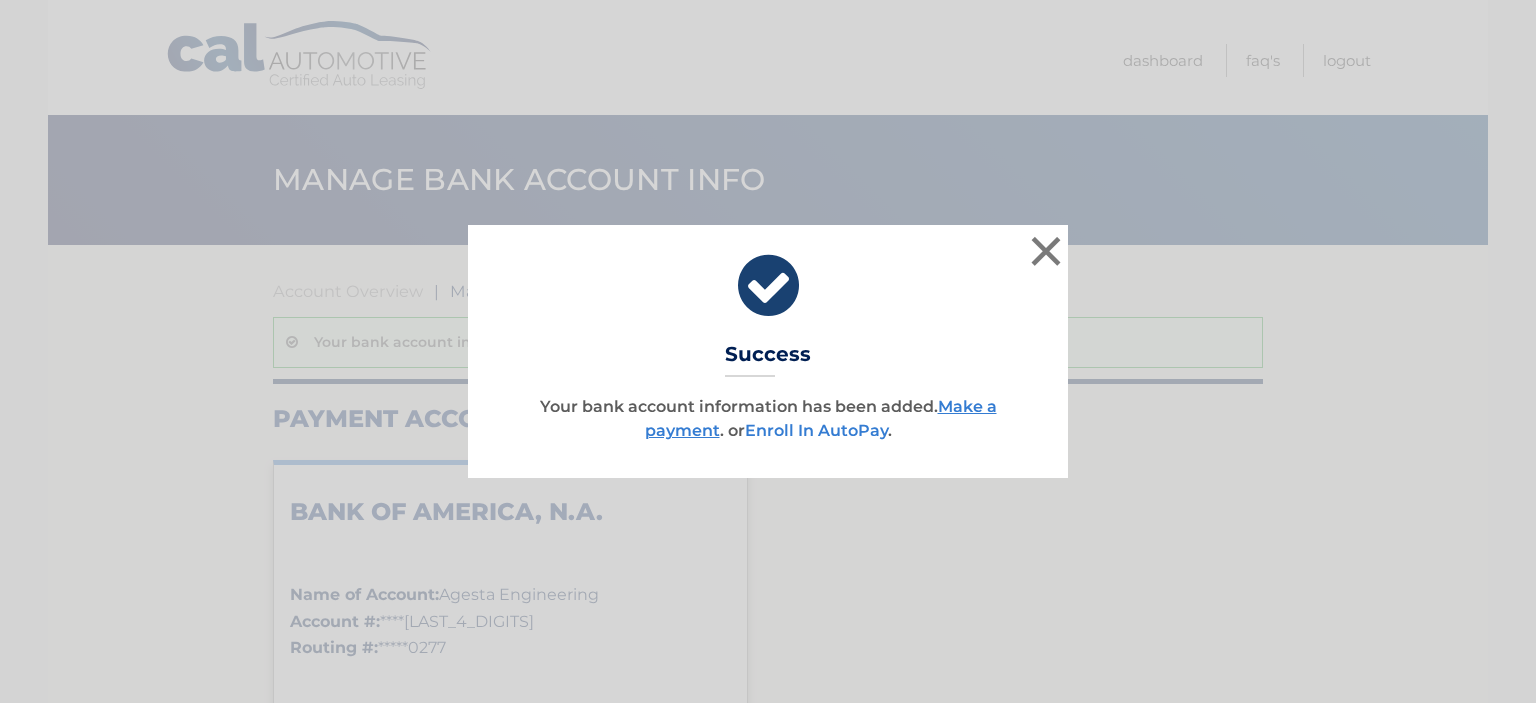 click on "Enroll In AutoPay" at bounding box center [816, 430] 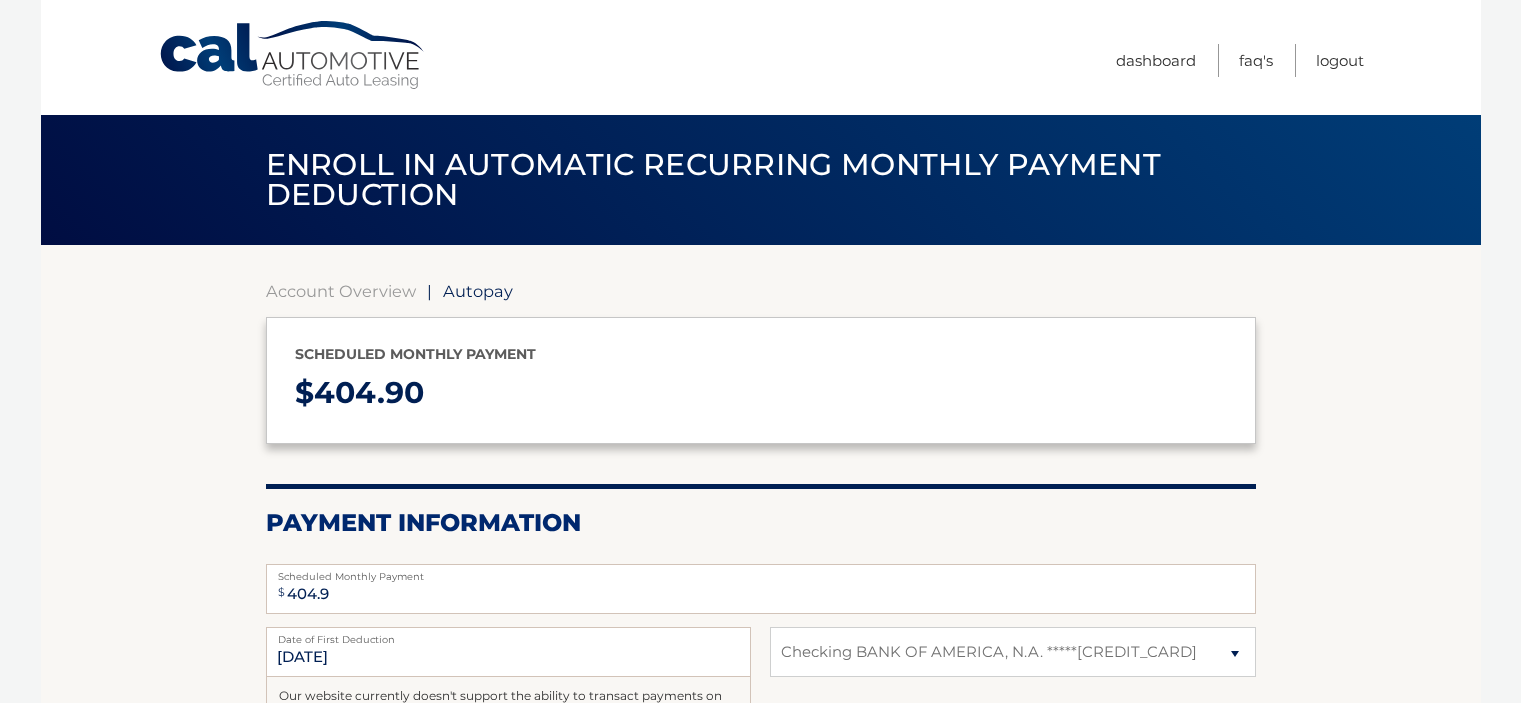 select on "Y2ZjNTEzZDktZGU5NC00YzQ2LWExNzYtNTRiOGFhMWRjNTY4" 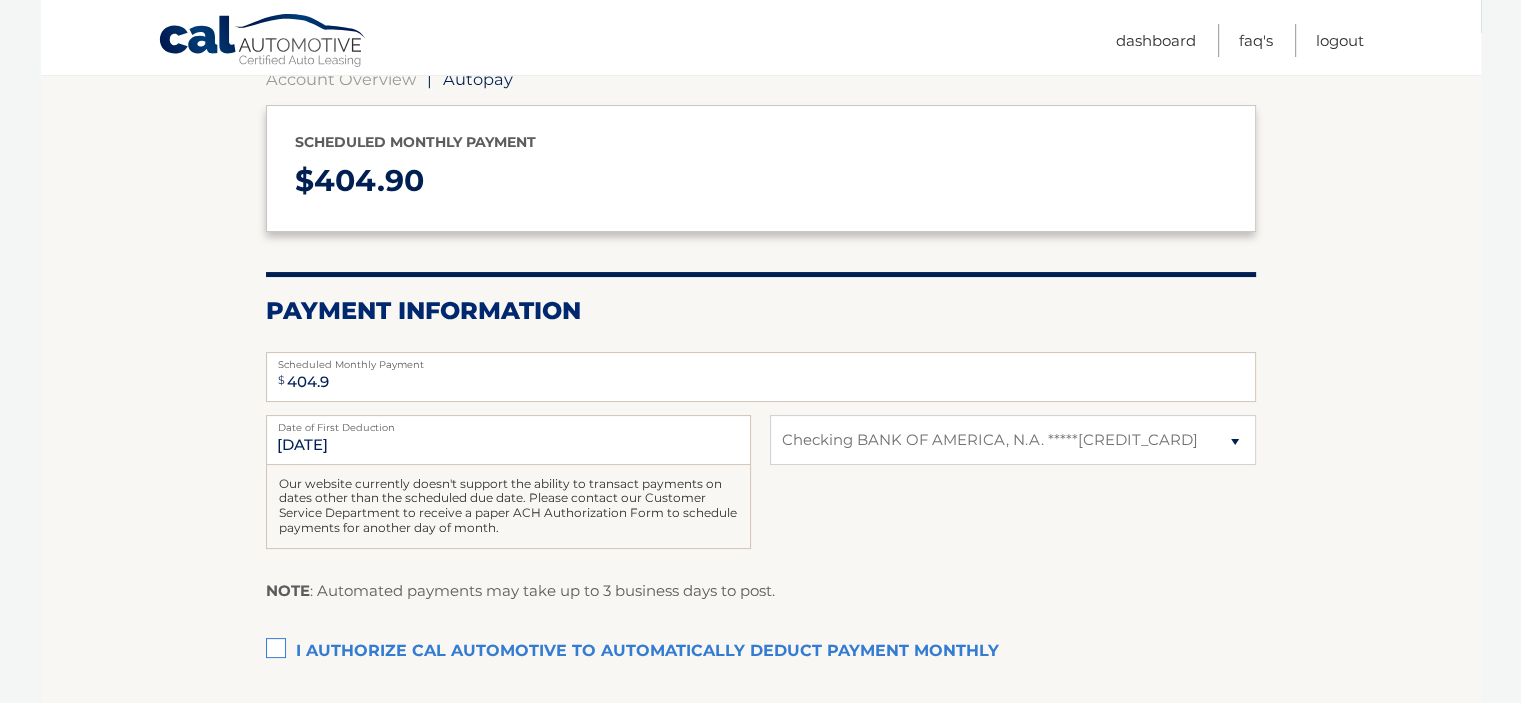 scroll, scrollTop: 266, scrollLeft: 0, axis: vertical 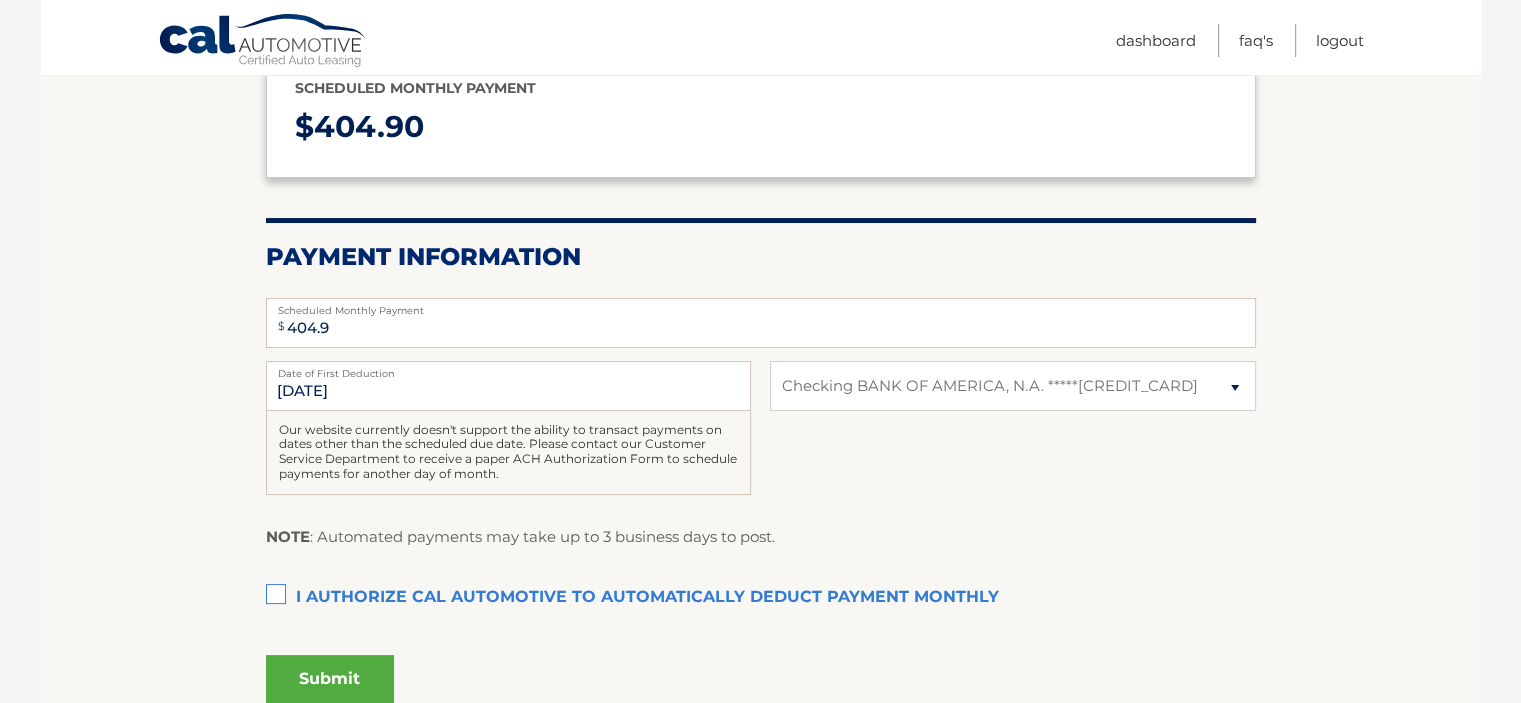 click on "I authorize cal automotive to automatically deduct payment monthly
This checkbox must be checked" at bounding box center [761, 598] 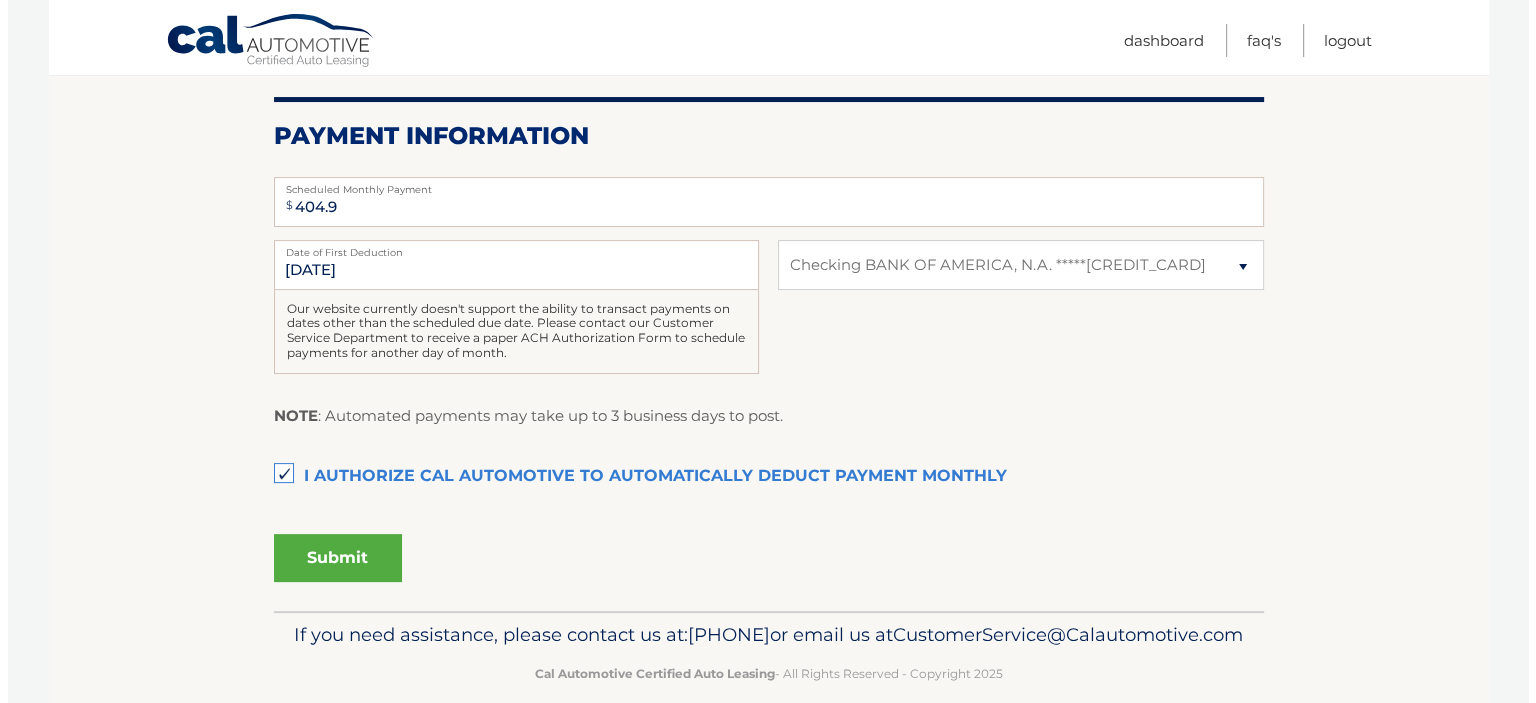scroll, scrollTop: 400, scrollLeft: 0, axis: vertical 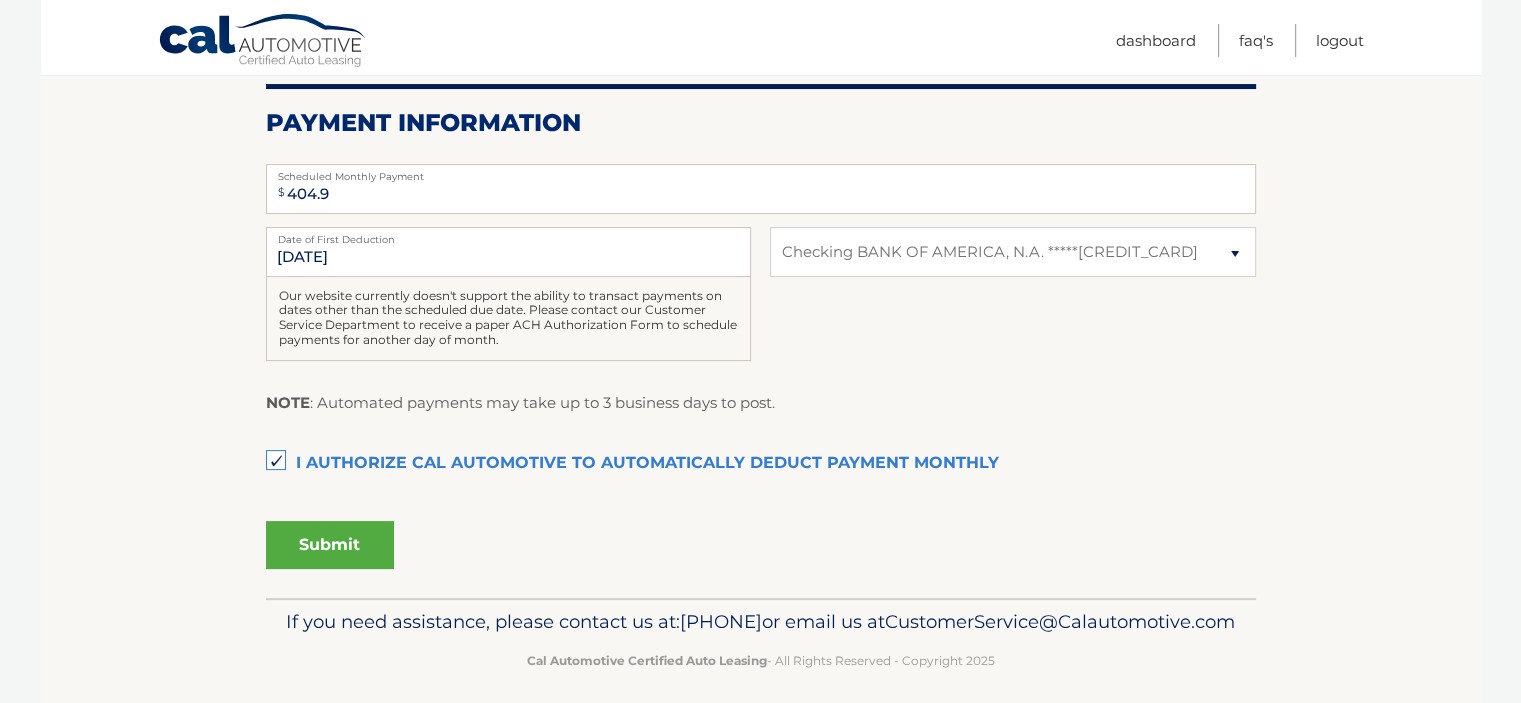 click on "Submit" at bounding box center (330, 545) 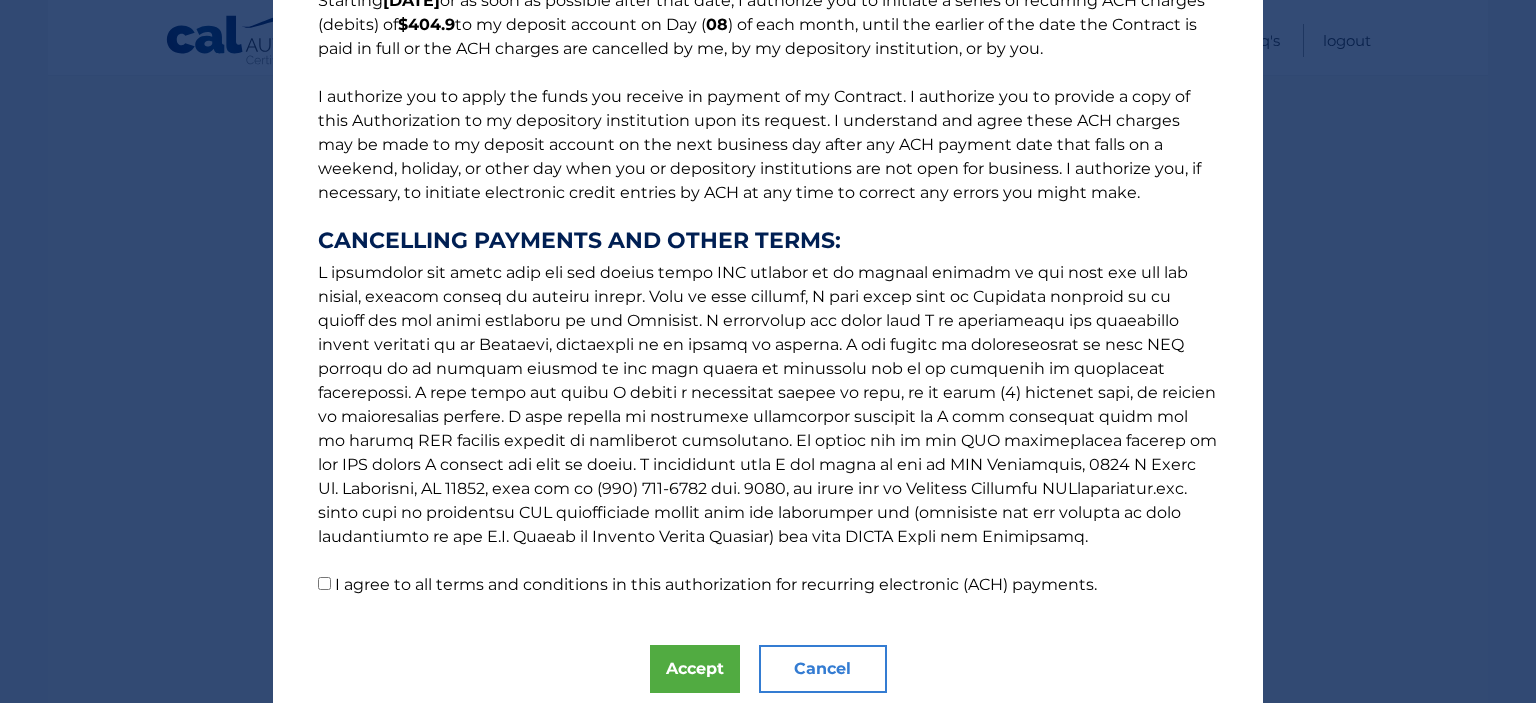 scroll, scrollTop: 265, scrollLeft: 0, axis: vertical 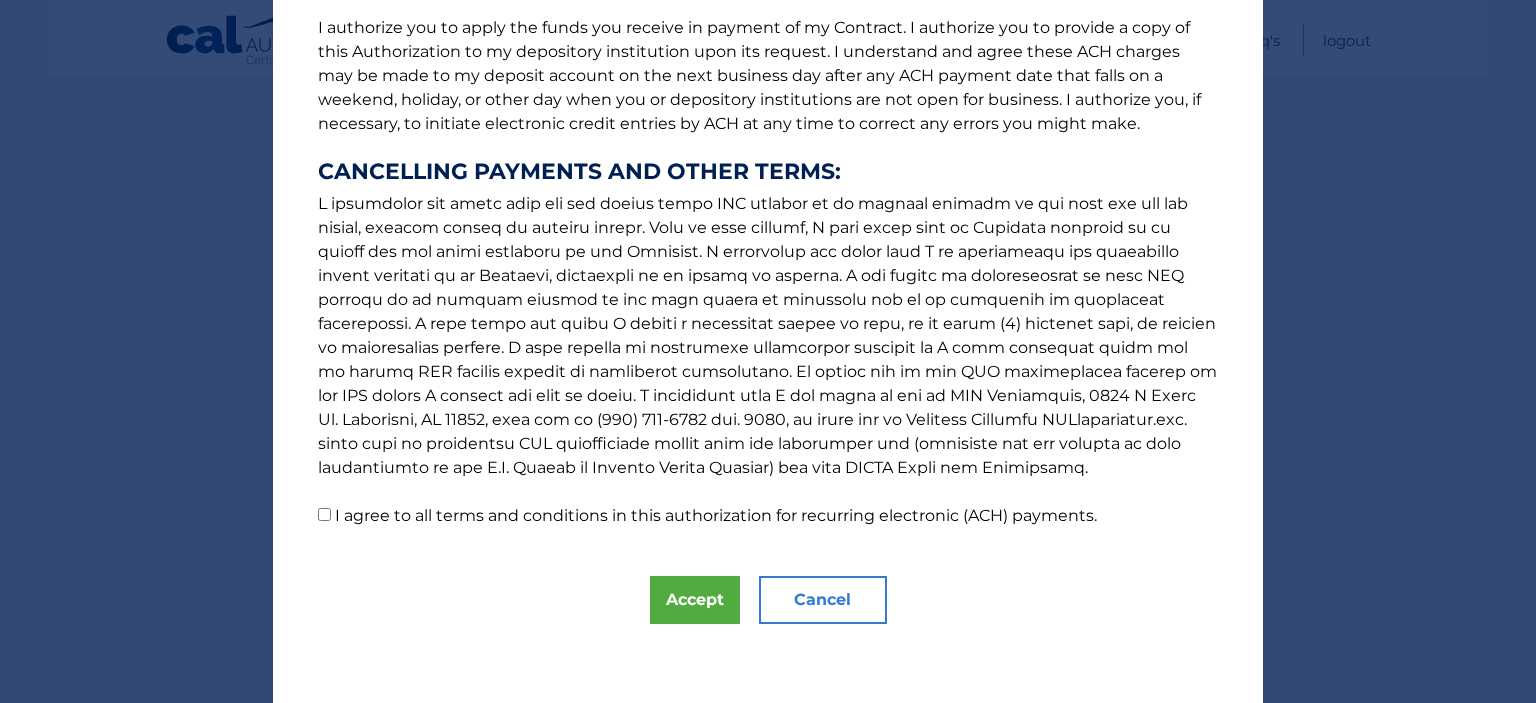 click on "I agree to all terms and conditions in this authorization for recurring electronic (ACH) payments." at bounding box center [324, 514] 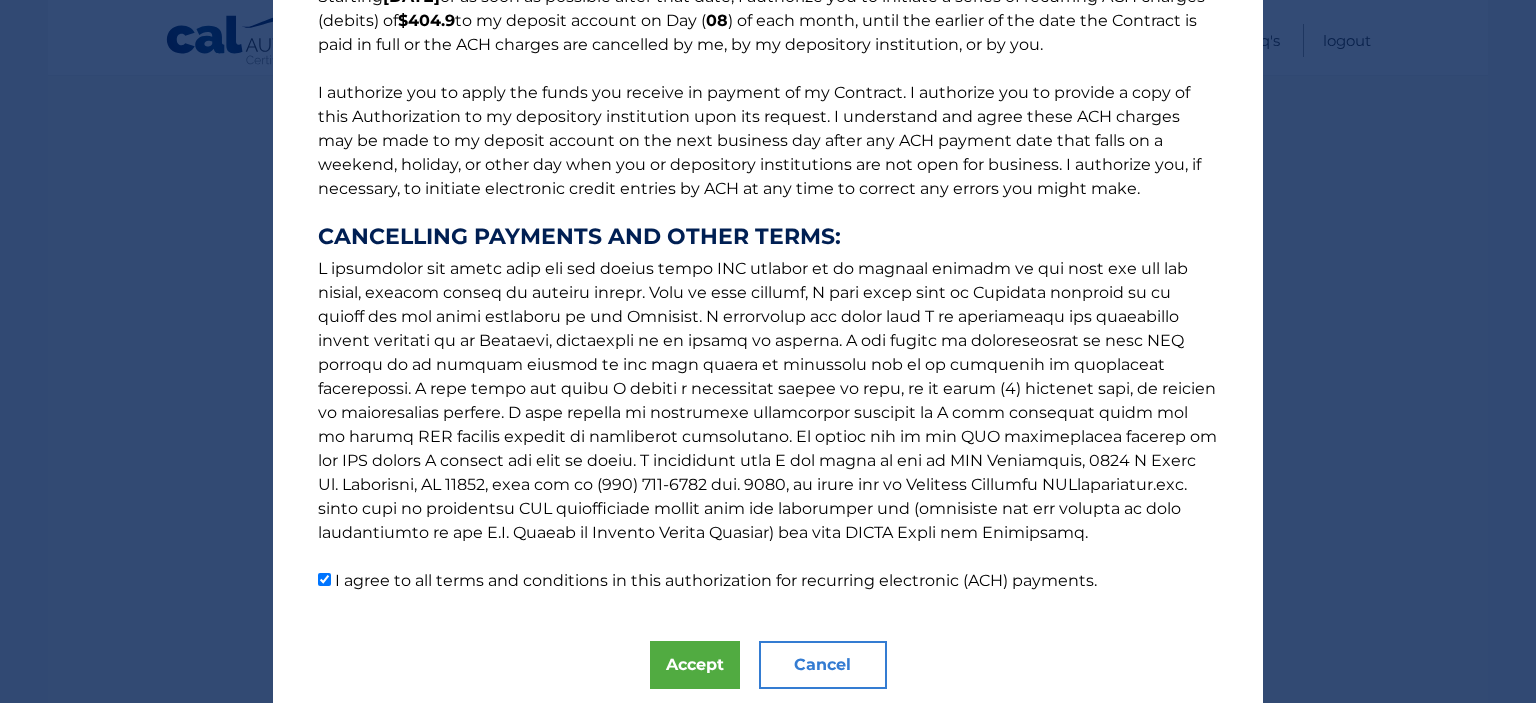 scroll, scrollTop: 265, scrollLeft: 0, axis: vertical 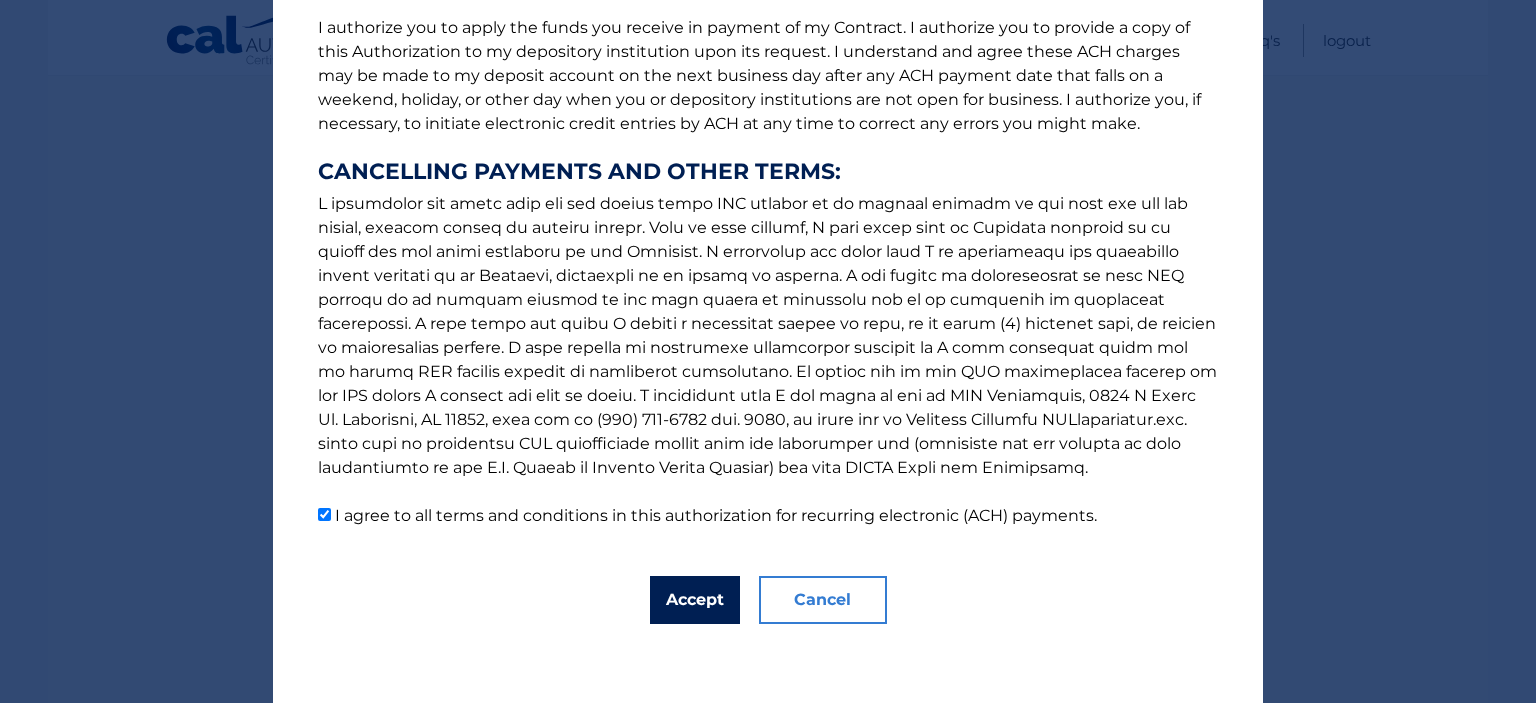click on "Accept" at bounding box center (695, 600) 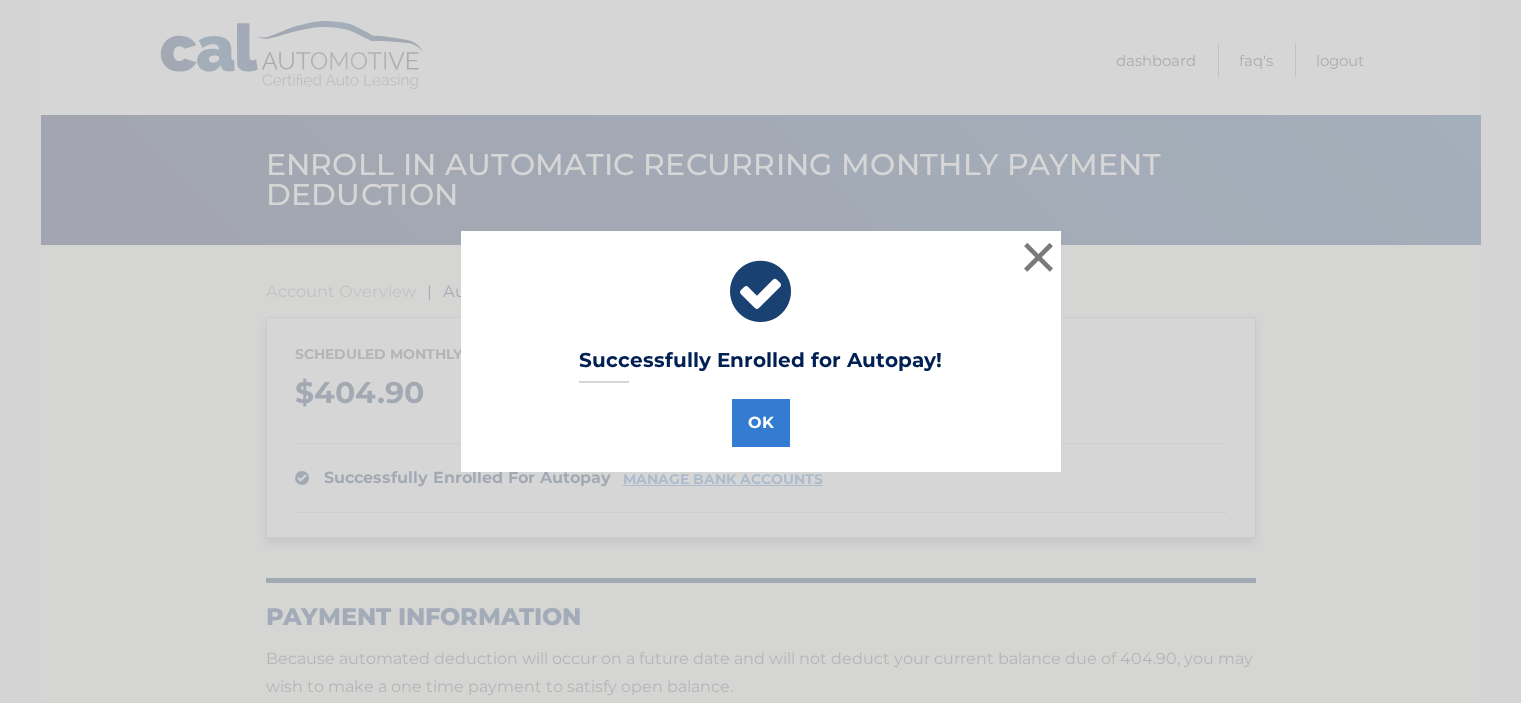scroll, scrollTop: 0, scrollLeft: 0, axis: both 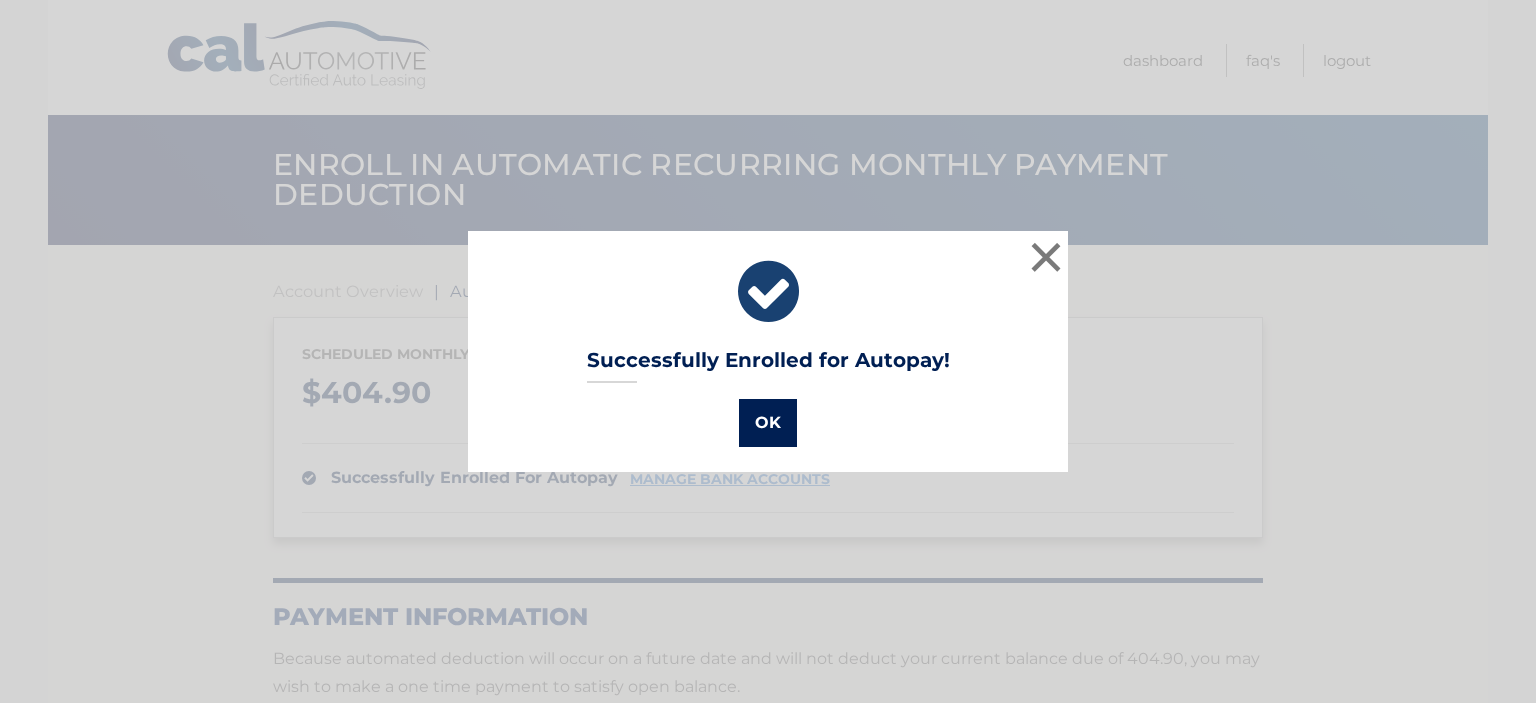 click on "OK" at bounding box center [768, 423] 